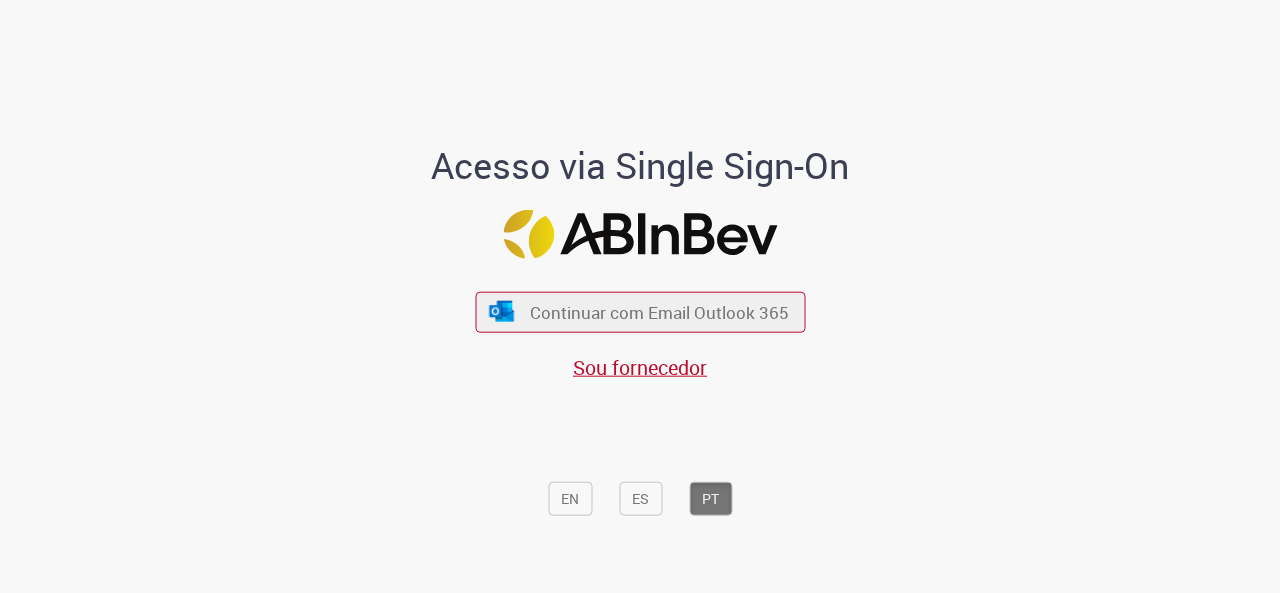 scroll, scrollTop: 0, scrollLeft: 0, axis: both 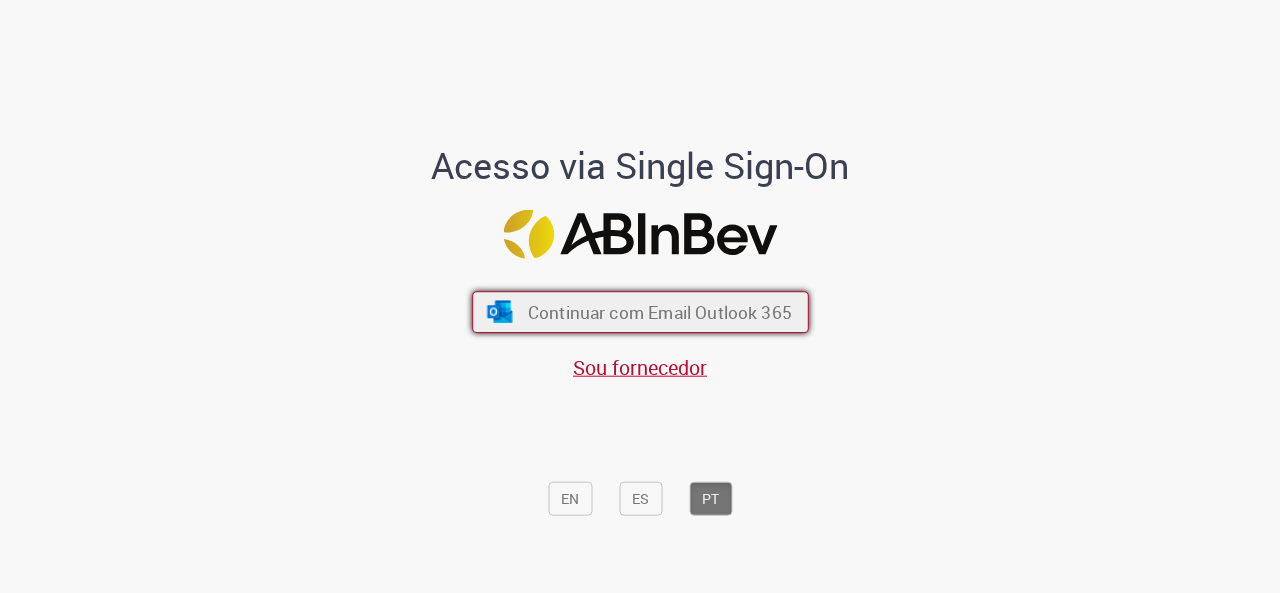 click on "Continuar com Email Outlook 365" at bounding box center [659, 311] 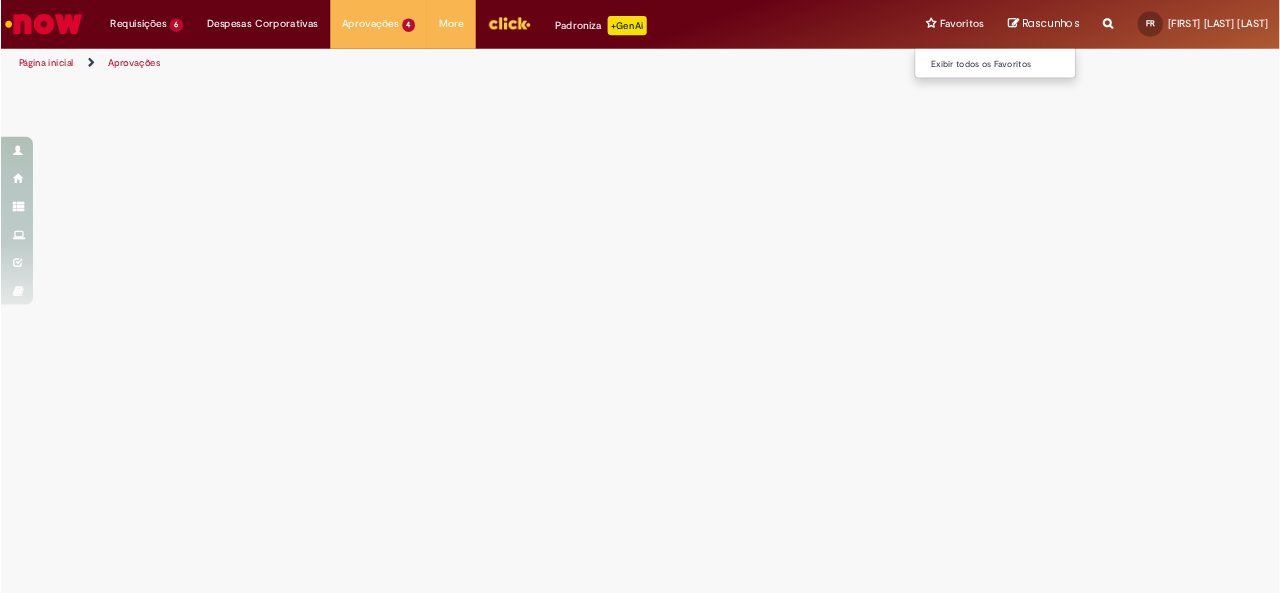 scroll, scrollTop: 0, scrollLeft: 0, axis: both 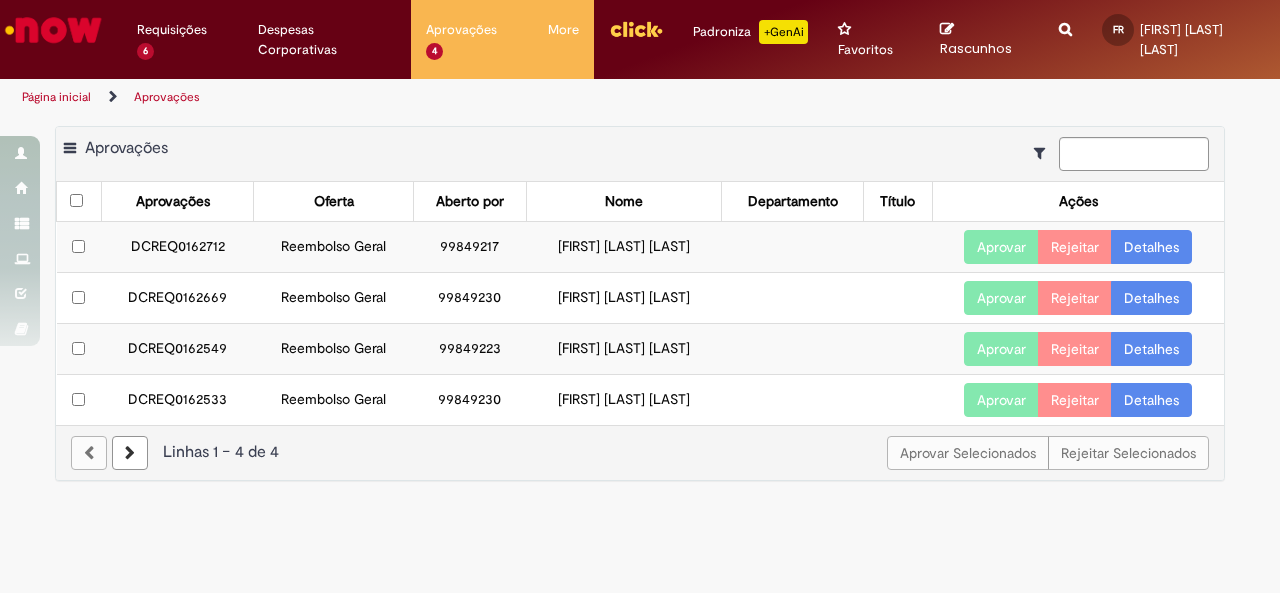 click on "DCREQ0162712" at bounding box center (177, 247) 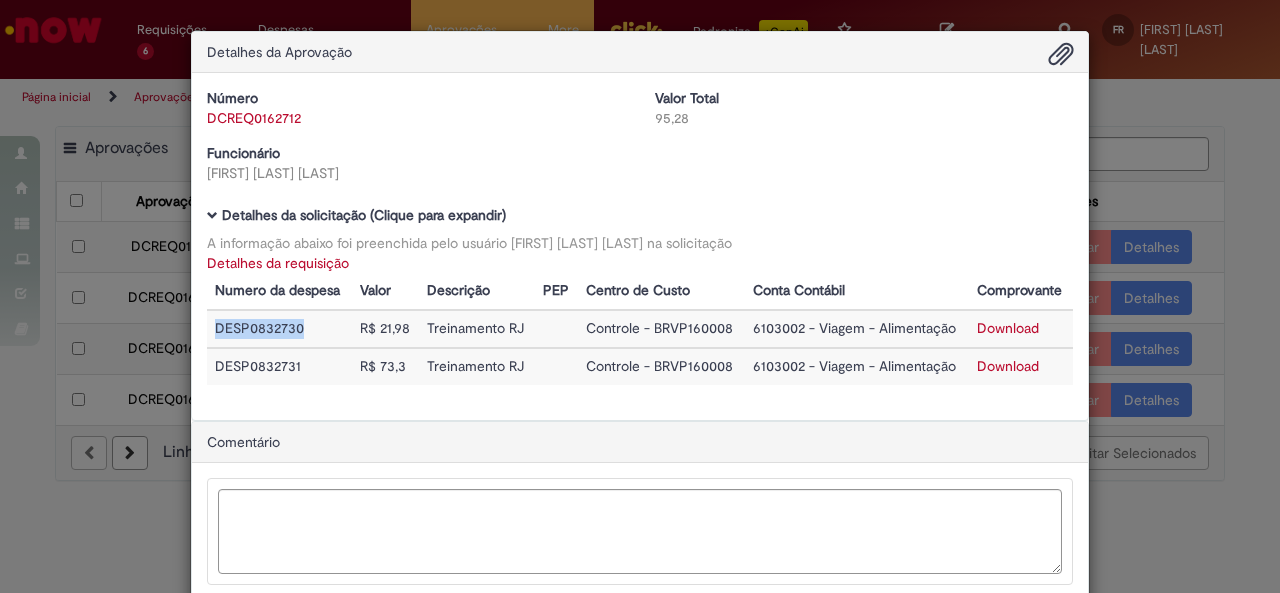 drag, startPoint x: 301, startPoint y: 320, endPoint x: 208, endPoint y: 328, distance: 93.34345 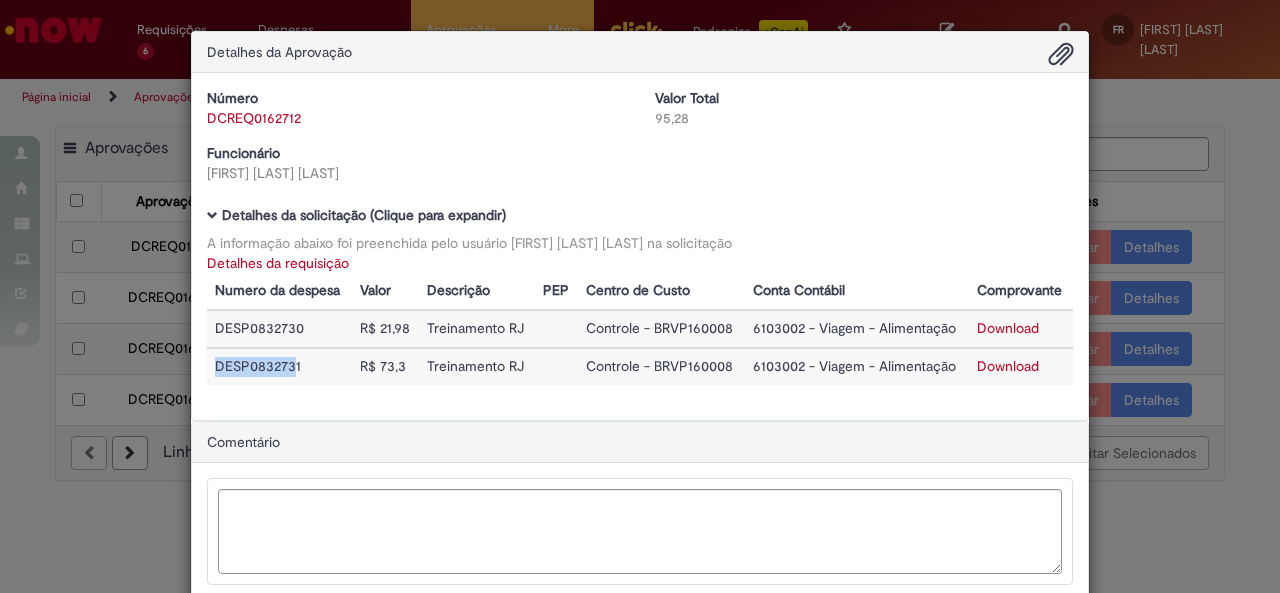 drag, startPoint x: 288, startPoint y: 371, endPoint x: 330, endPoint y: 377, distance: 42.426407 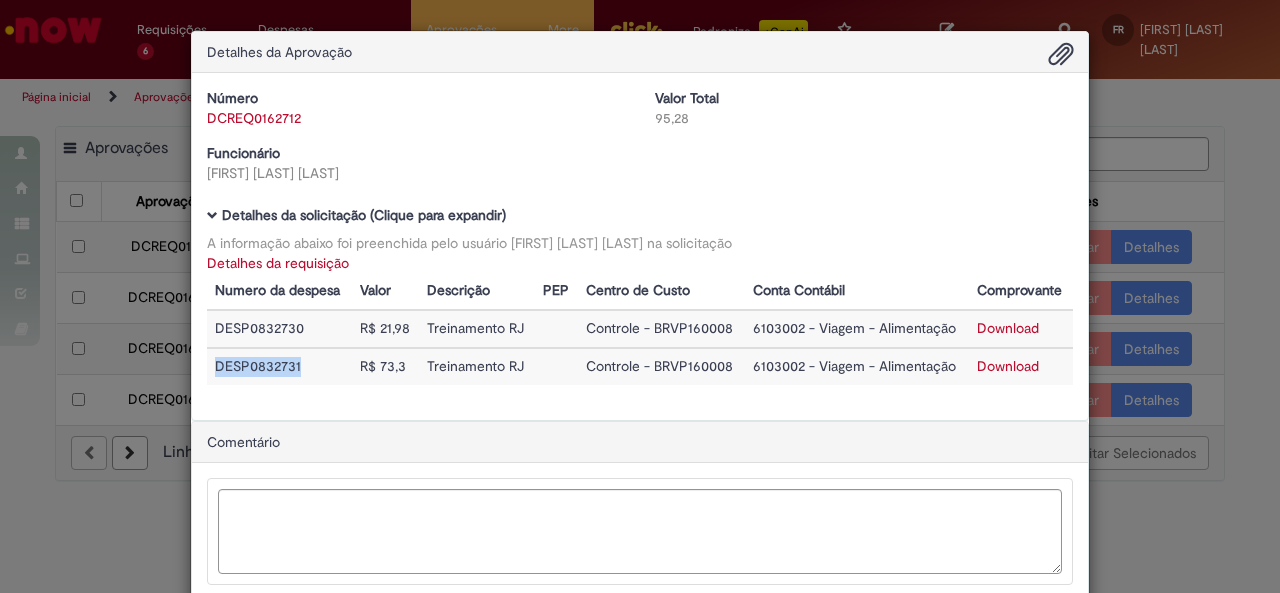 drag, startPoint x: 320, startPoint y: 370, endPoint x: 210, endPoint y: 361, distance: 110.36757 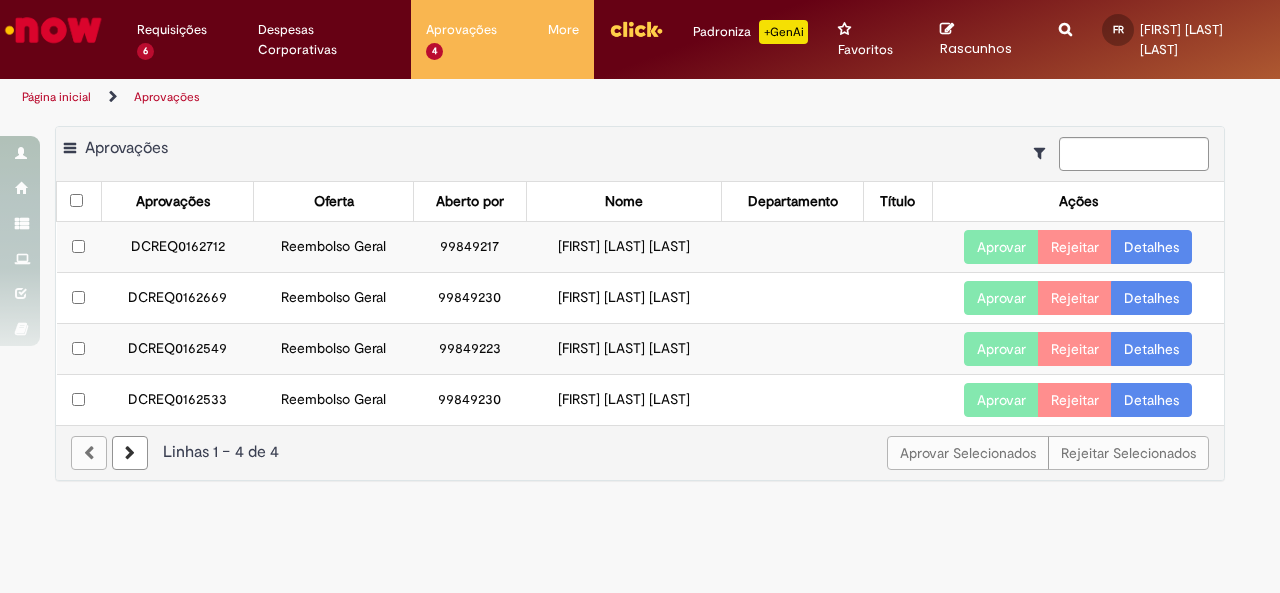 click on "DCREQ0162712" at bounding box center (177, 247) 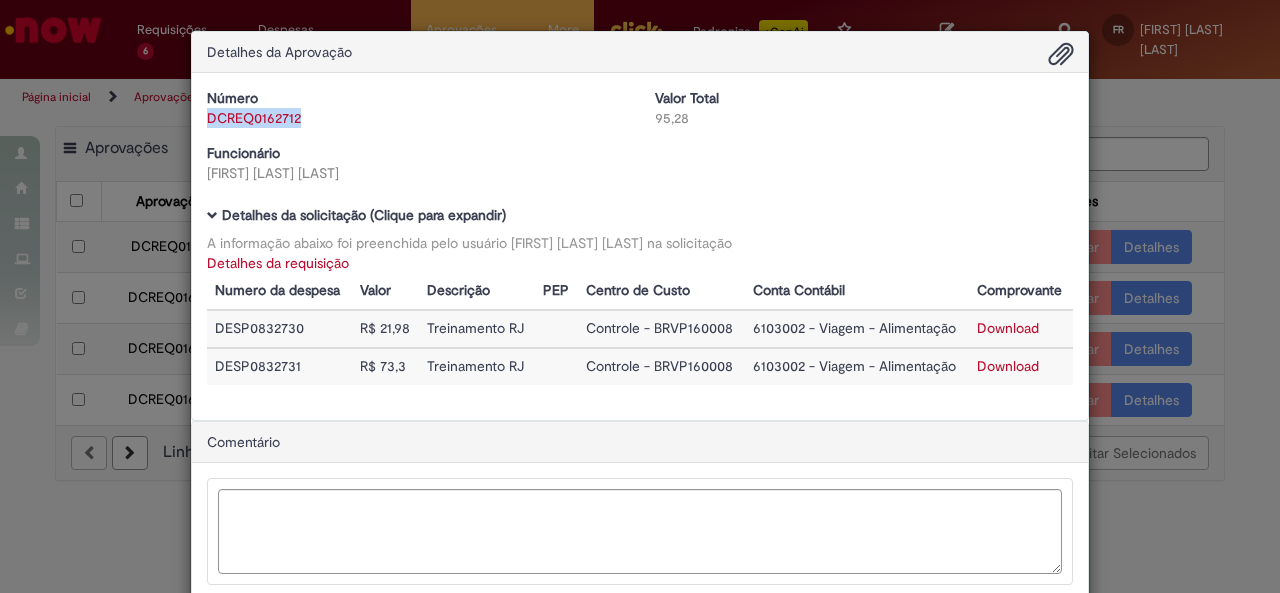 drag, startPoint x: 320, startPoint y: 123, endPoint x: 198, endPoint y: 113, distance: 122.40915 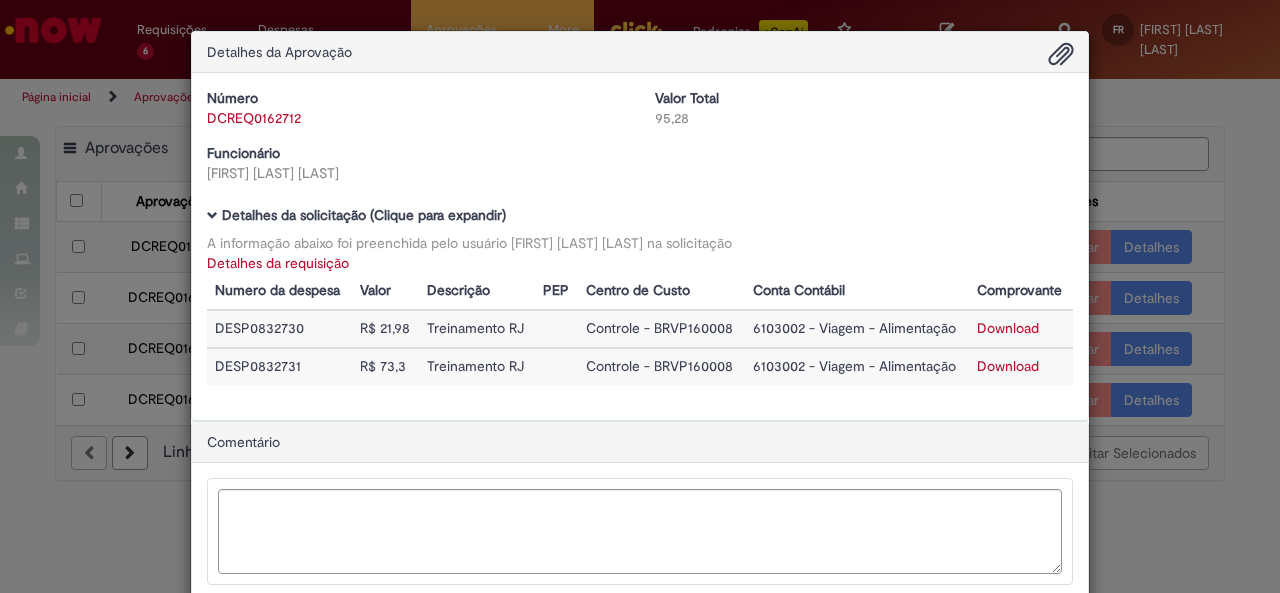 click on "Número
DCREQ0162712
Valor Total
95,28
Funcionário
[FIRST] [LAST] [LAST]" at bounding box center (640, 143) 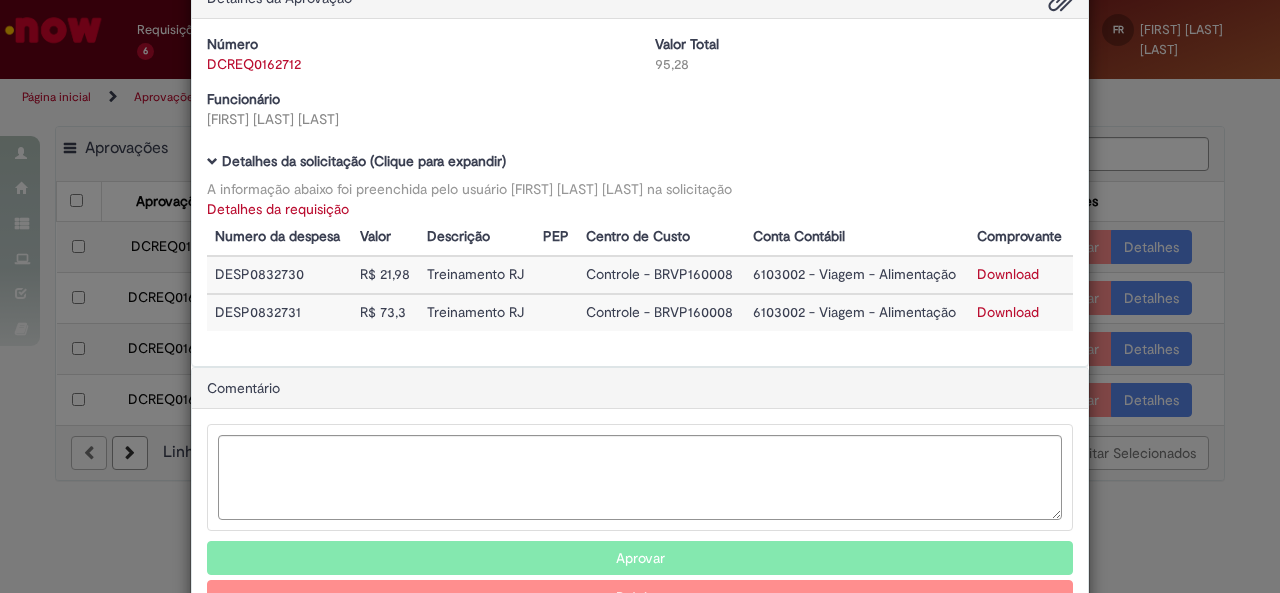scroll, scrollTop: 0, scrollLeft: 0, axis: both 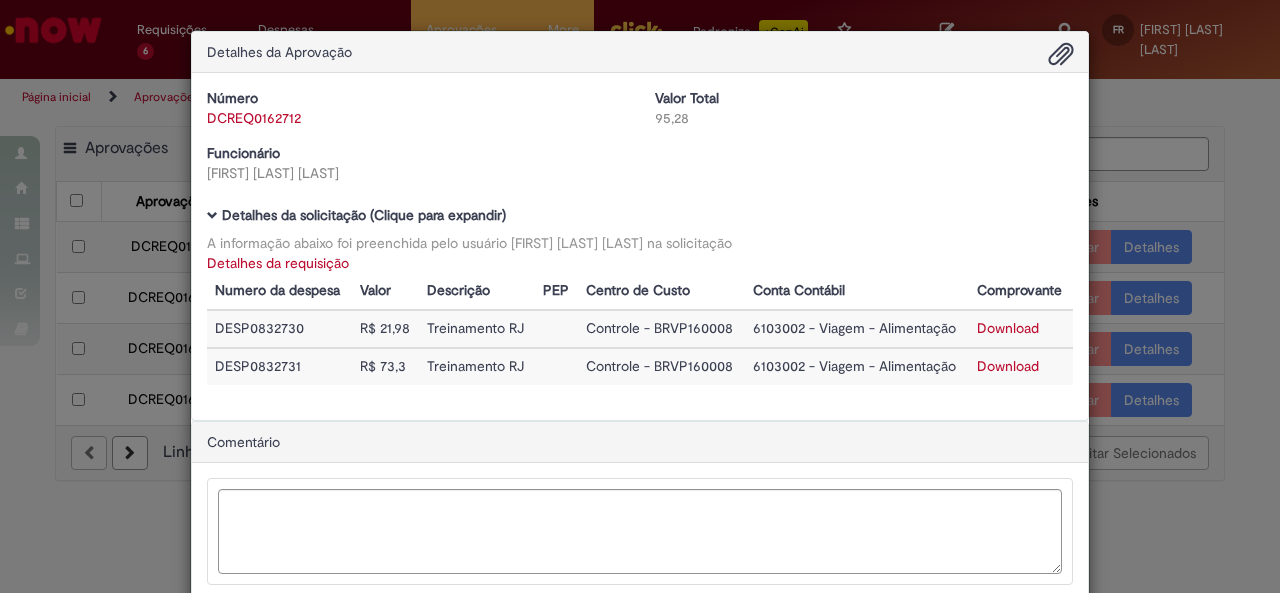 click on "Detalhes da requisição" at bounding box center [278, 263] 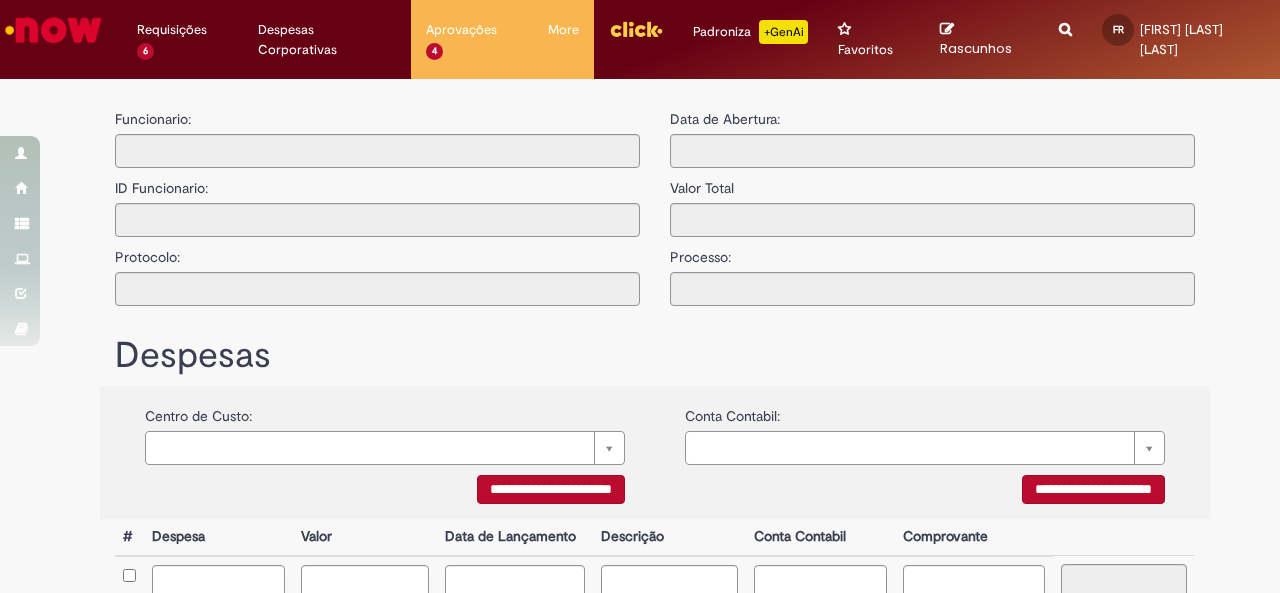 type on "**********" 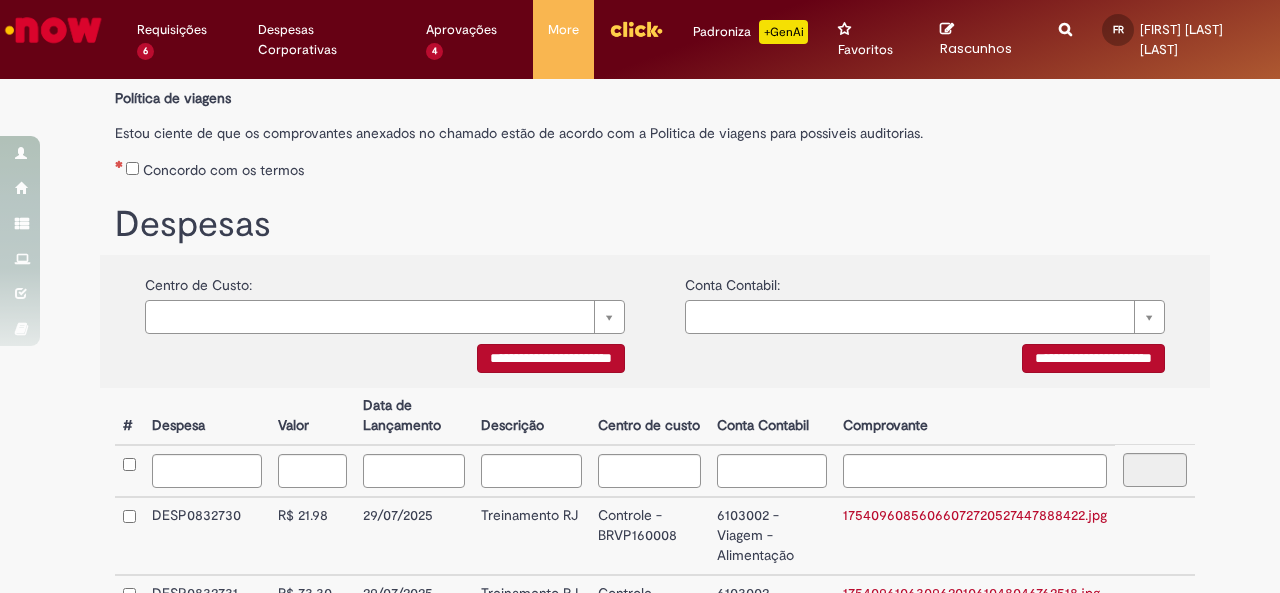 scroll, scrollTop: 301, scrollLeft: 0, axis: vertical 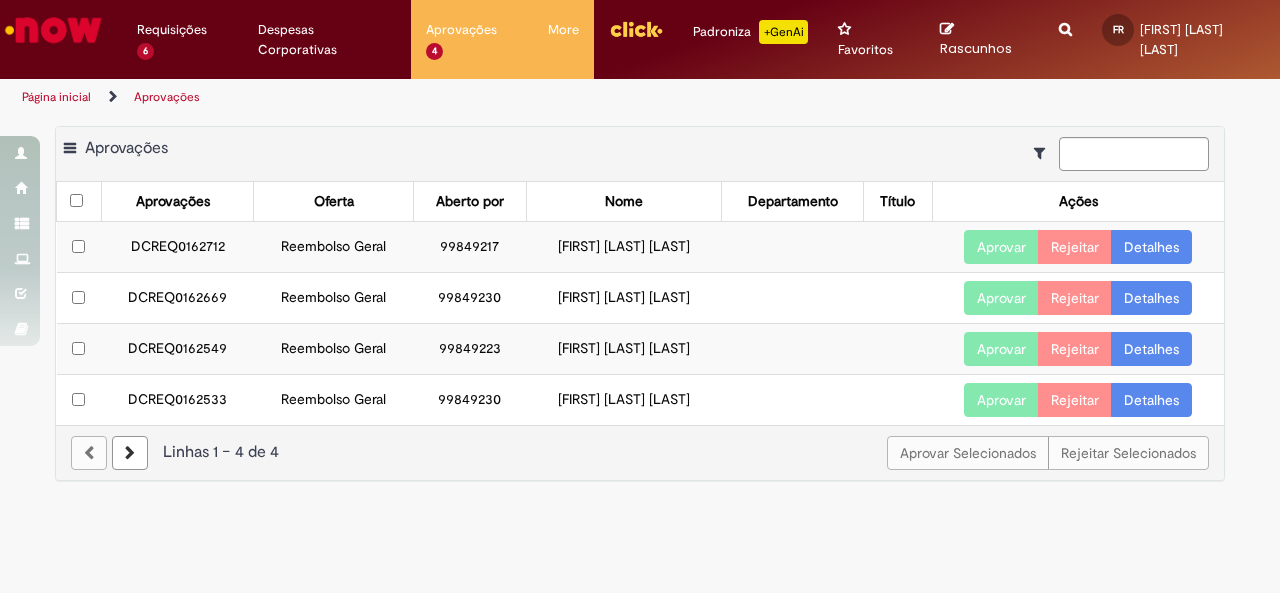 click on "Aprovar" at bounding box center (1001, 247) 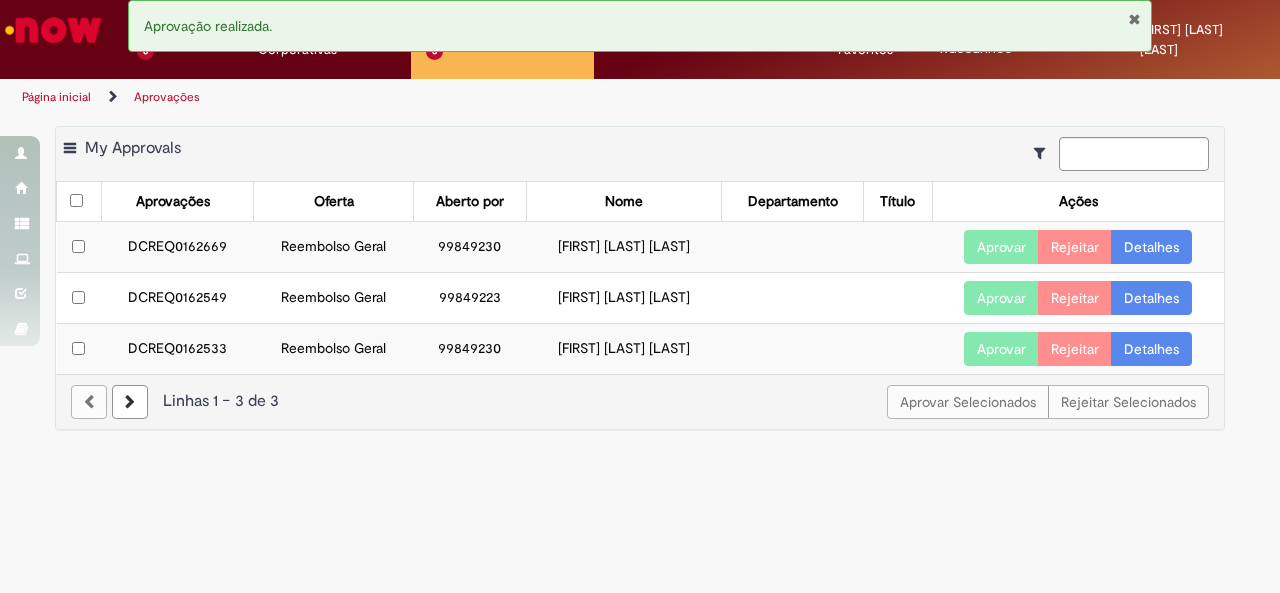 click on "DCREQ0162669" at bounding box center (177, 247) 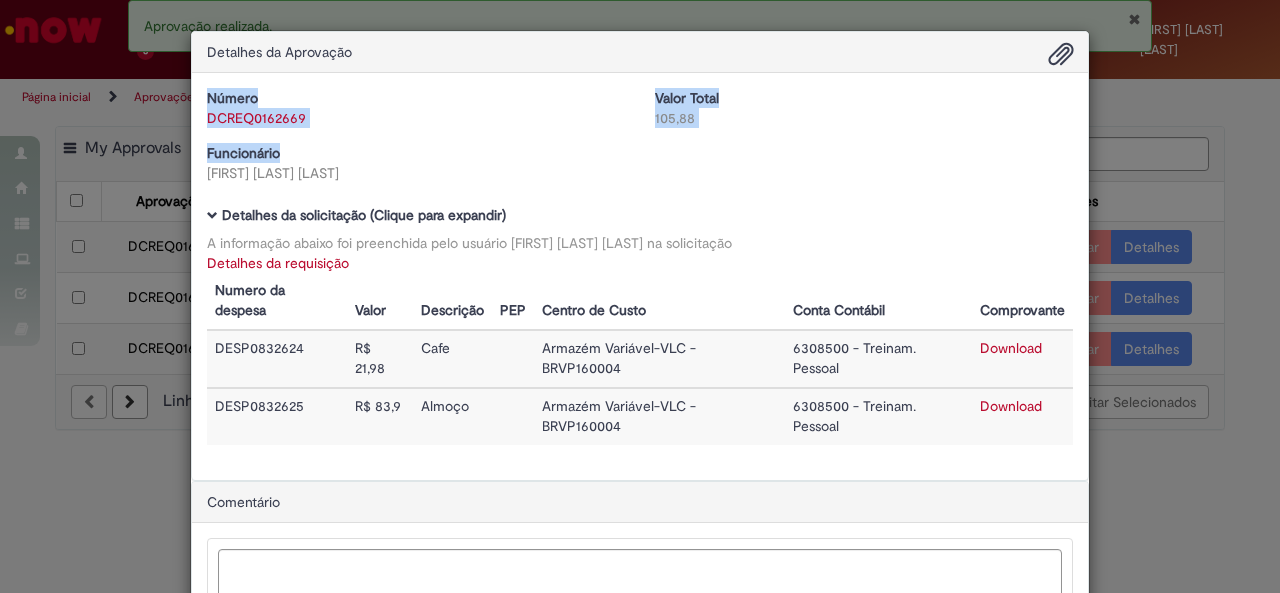 drag, startPoint x: 304, startPoint y: 121, endPoint x: 351, endPoint y: 157, distance: 59.20304 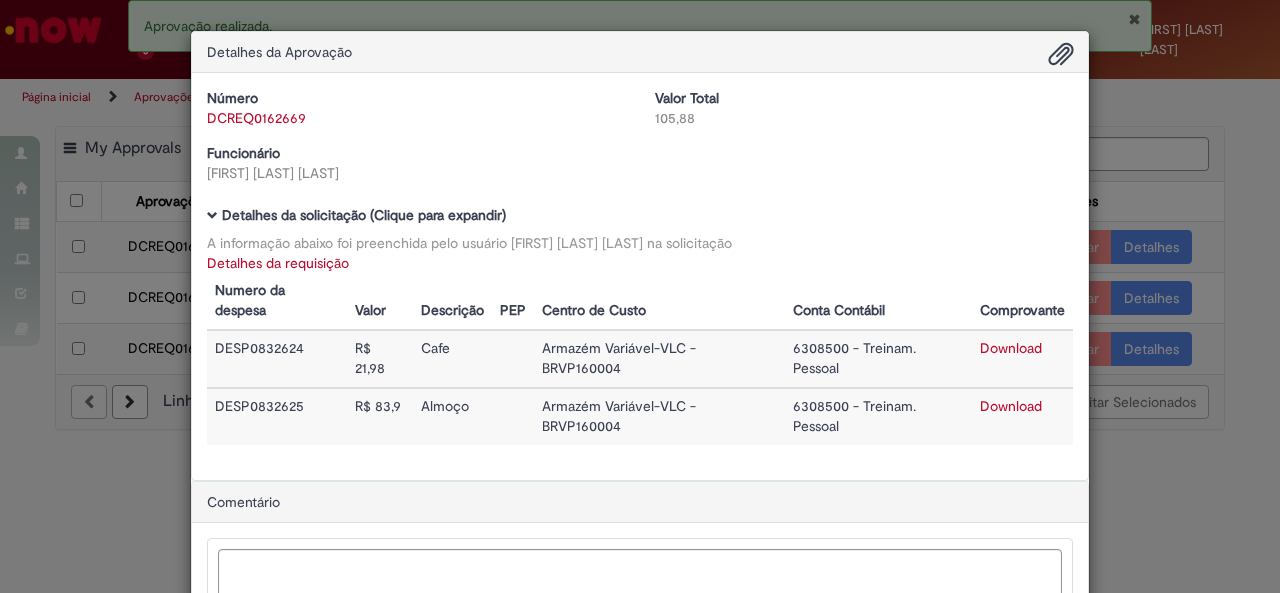 drag, startPoint x: 382, startPoint y: 155, endPoint x: 358, endPoint y: 142, distance: 27.294687 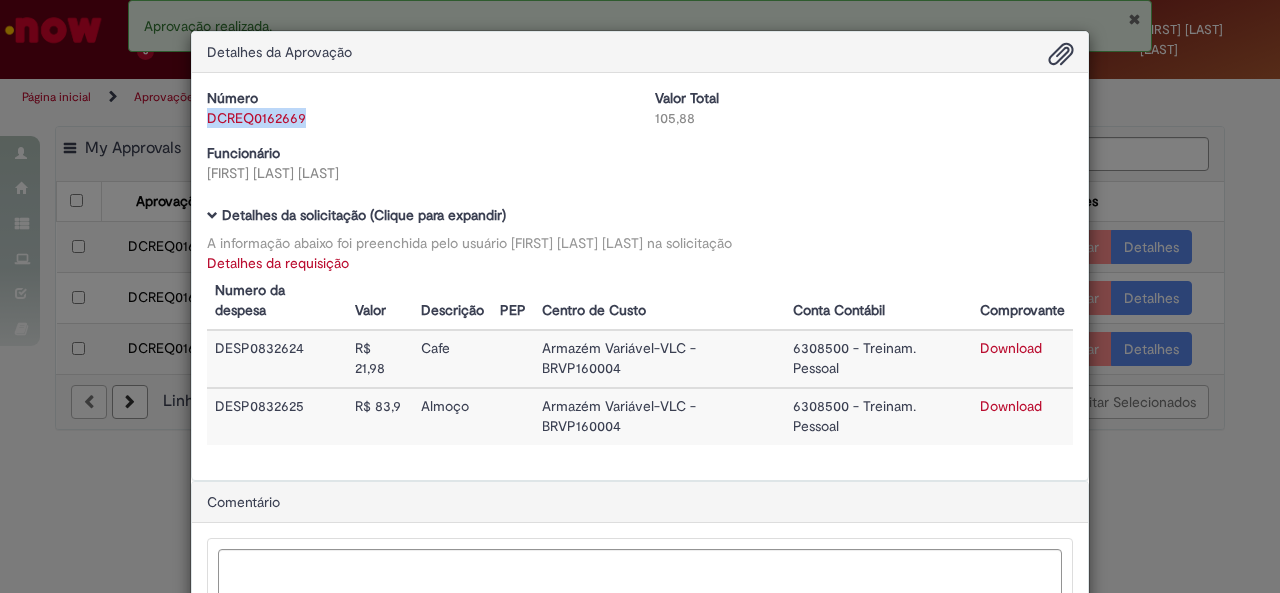 drag, startPoint x: 337, startPoint y: 125, endPoint x: 192, endPoint y: 117, distance: 145.22052 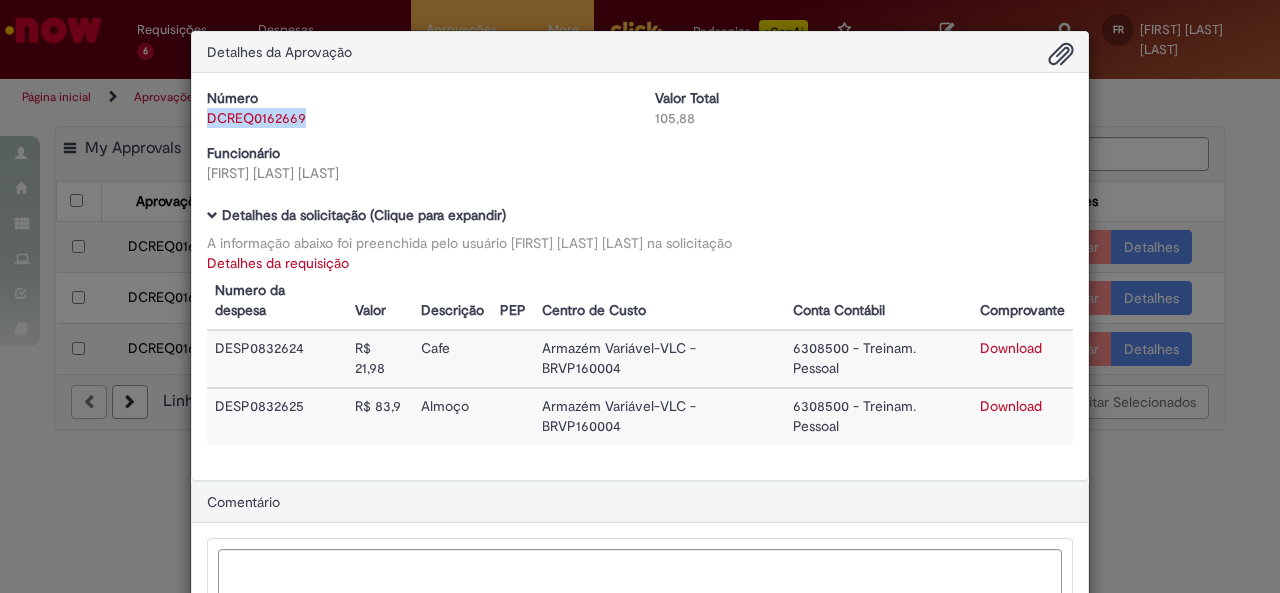 click on "Detalhes da requisição" at bounding box center [278, 263] 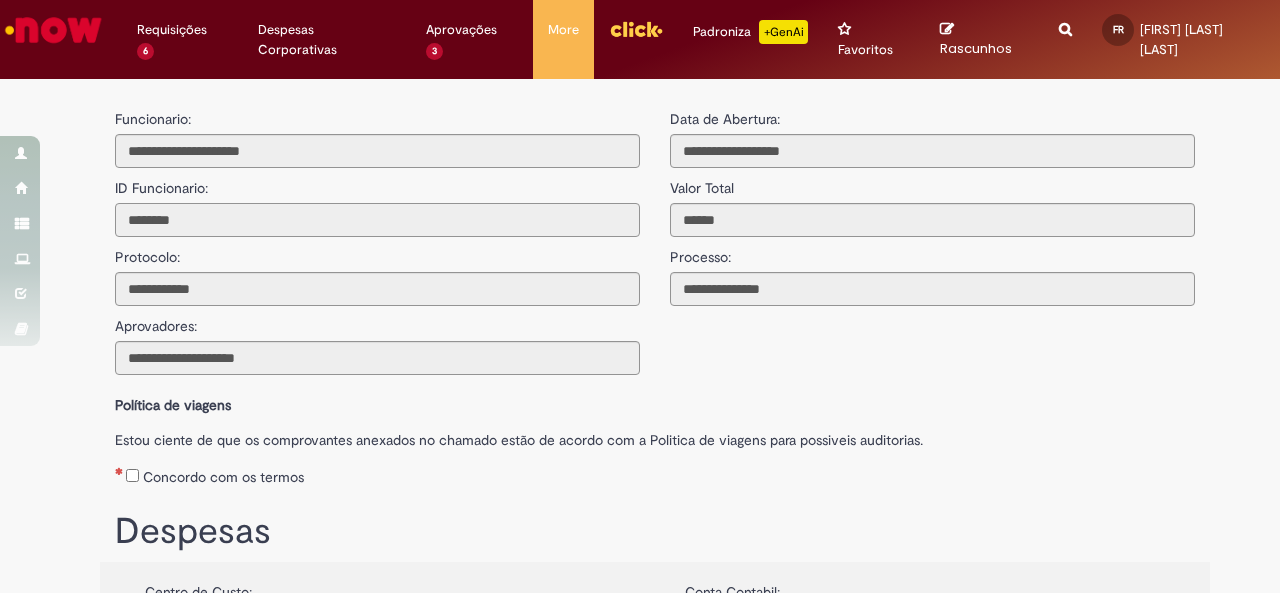 drag, startPoint x: 237, startPoint y: 205, endPoint x: 0, endPoint y: 47, distance: 284.83856 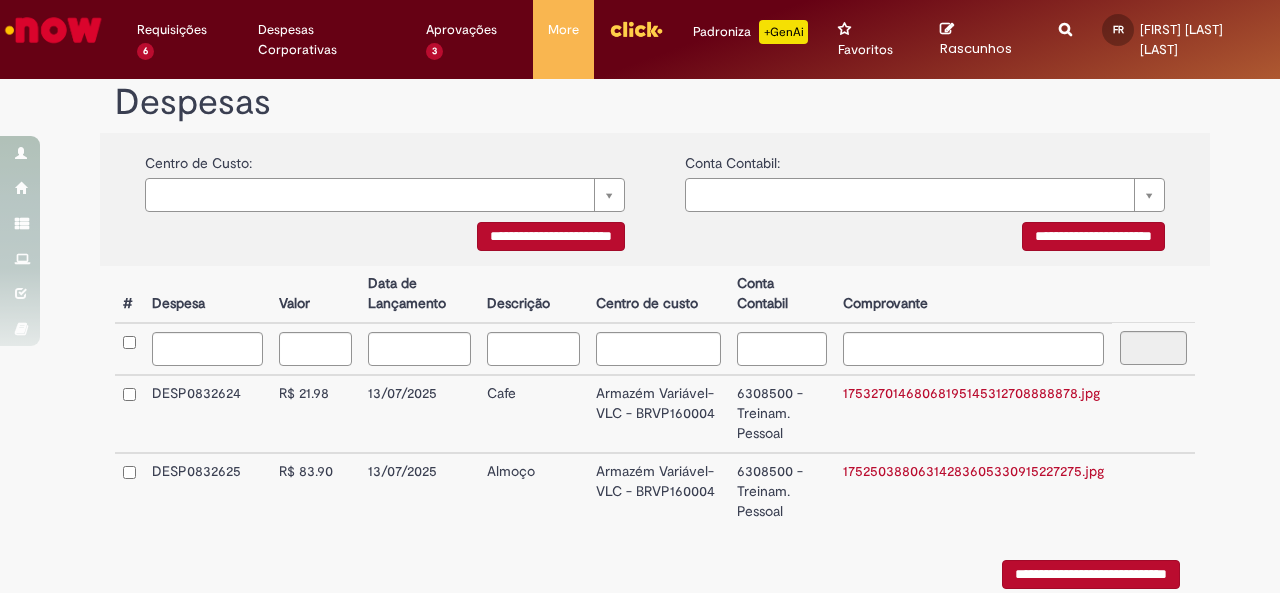 scroll, scrollTop: 301, scrollLeft: 0, axis: vertical 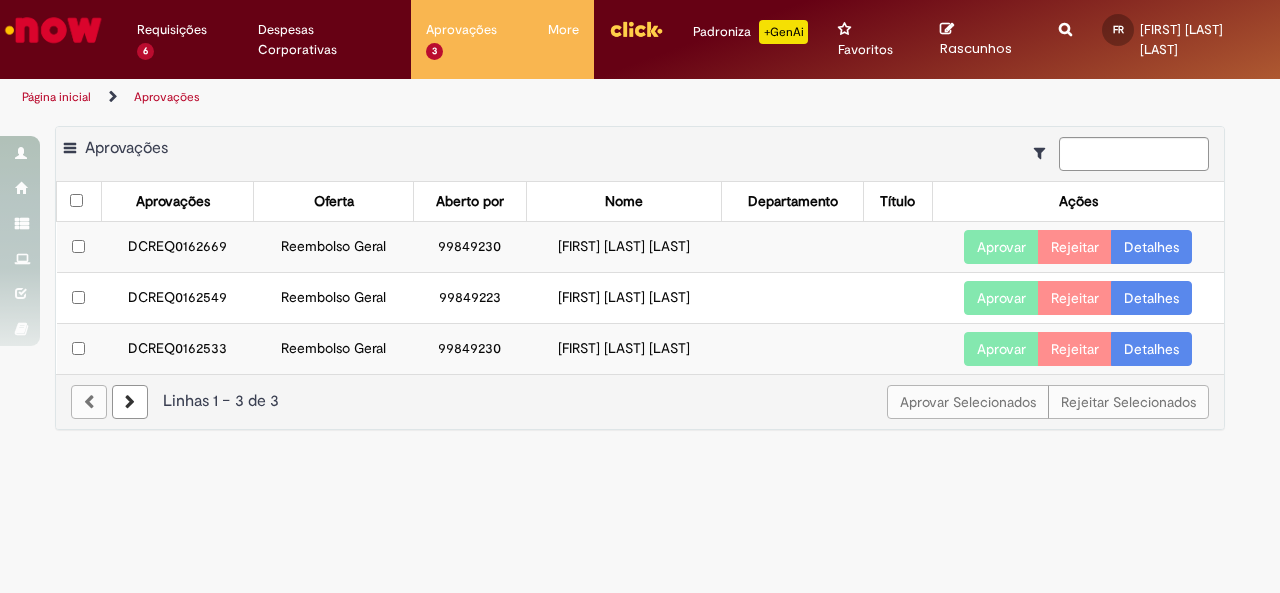 click on "DCREQ0162669" at bounding box center (177, 247) 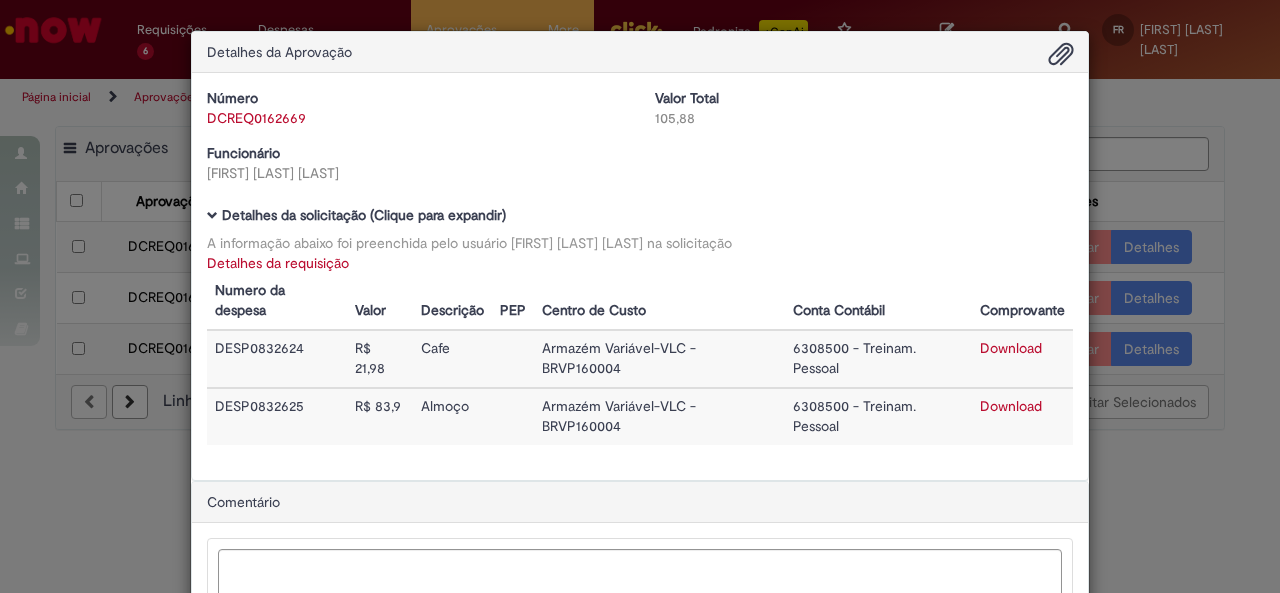 click on "Download" at bounding box center (1011, 348) 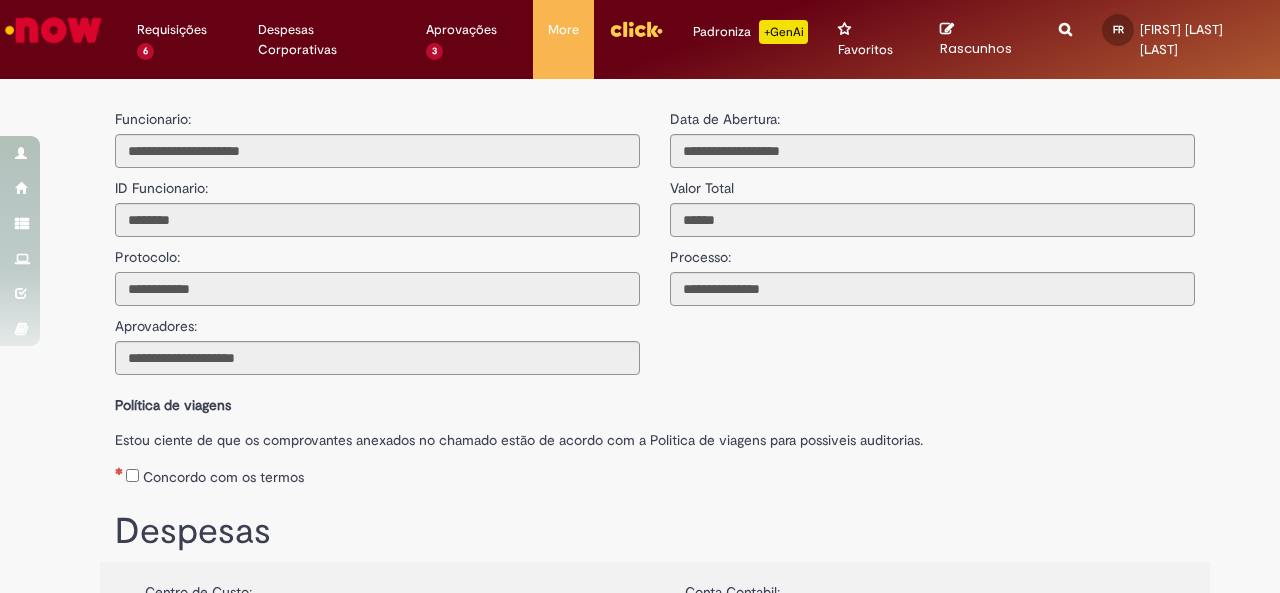 click on "**********" at bounding box center [377, 289] 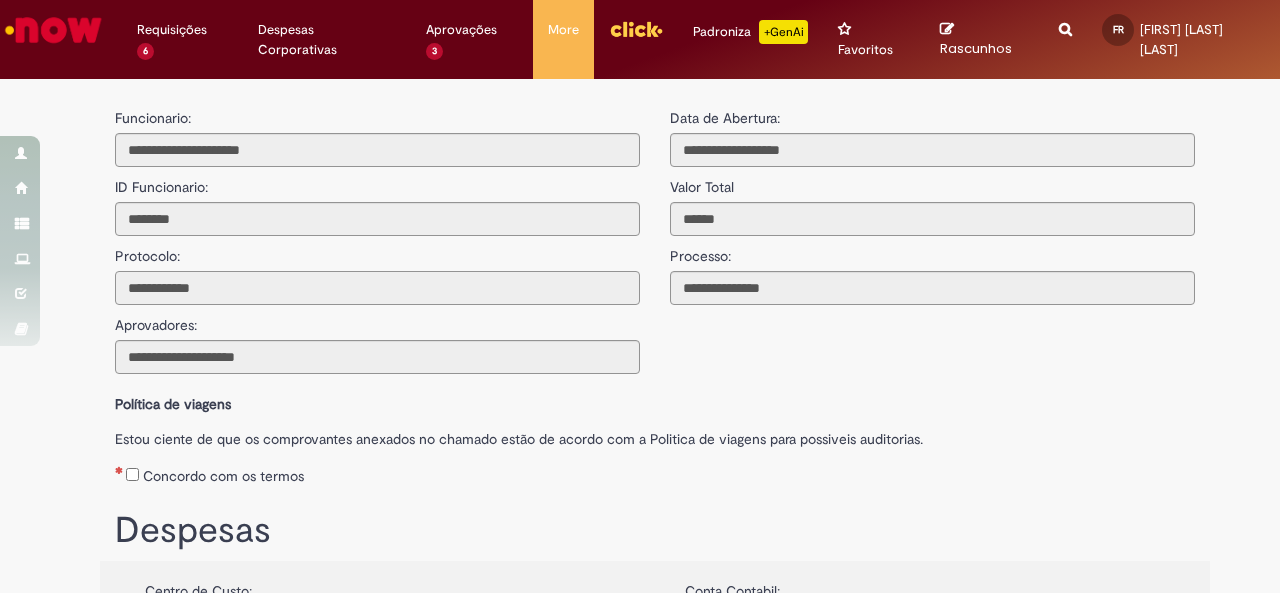 scroll, scrollTop: 0, scrollLeft: 0, axis: both 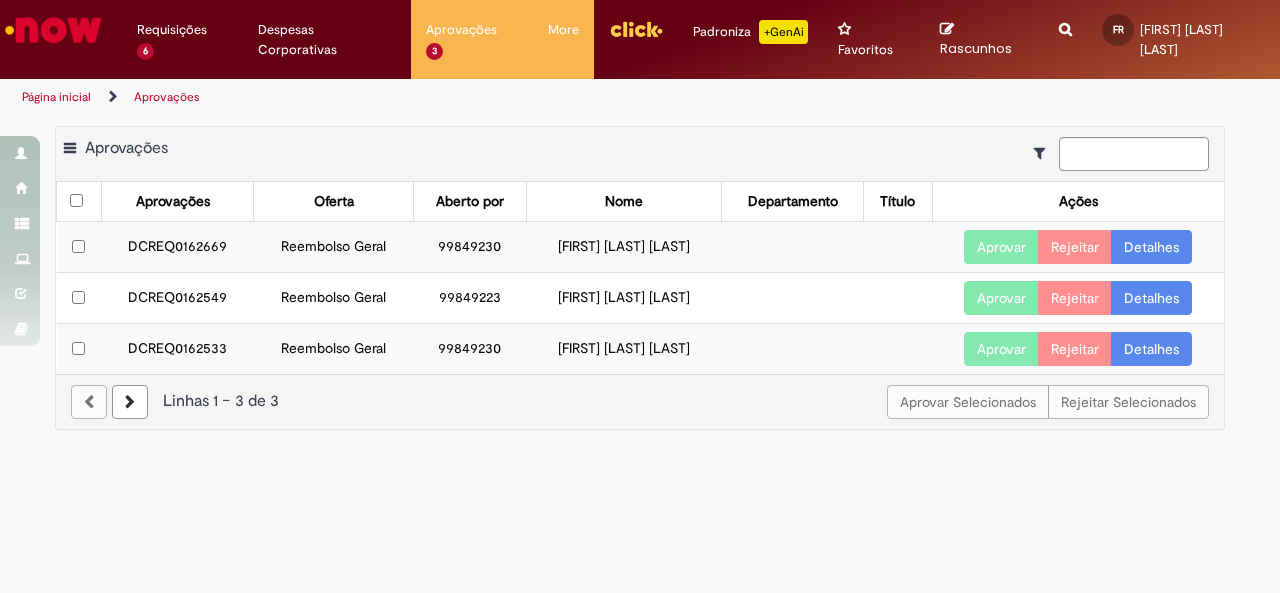 click on "Aprovar" at bounding box center [1001, 247] 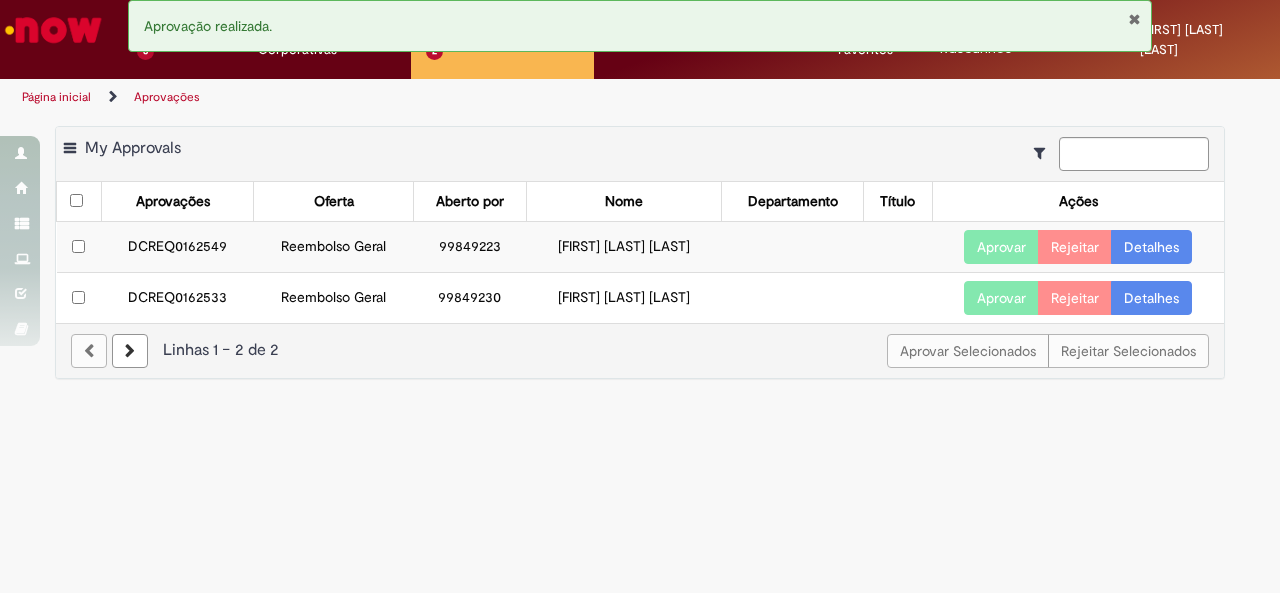 click on "DCREQ0162533" at bounding box center (177, 298) 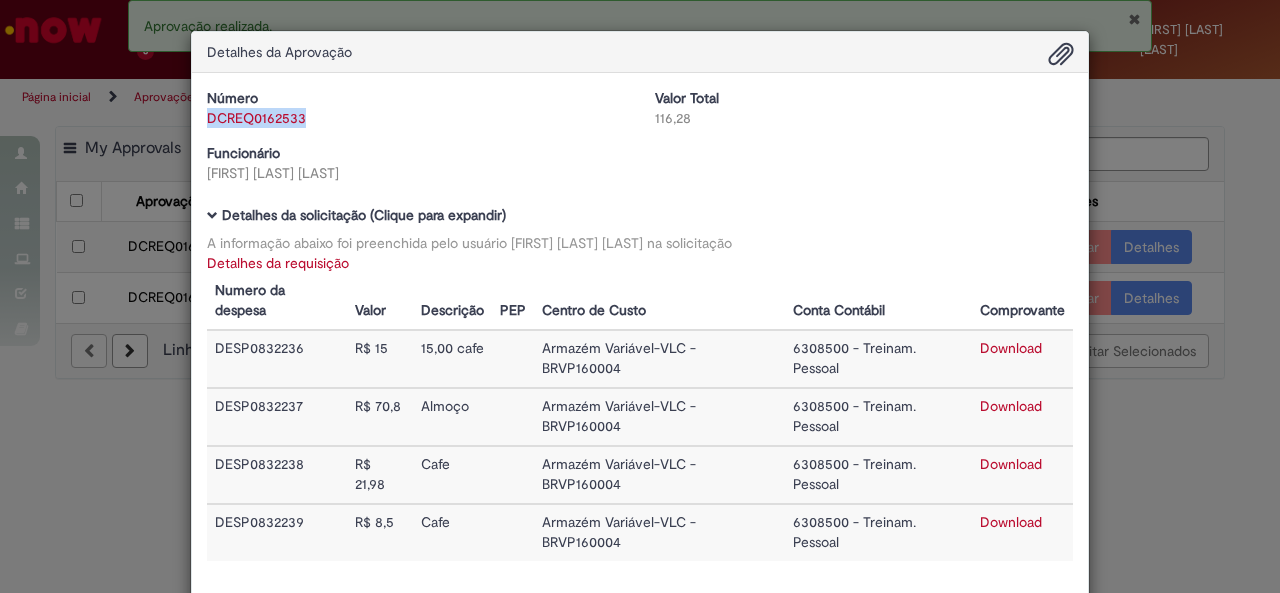 drag, startPoint x: 325, startPoint y: 117, endPoint x: 192, endPoint y: 116, distance: 133.00375 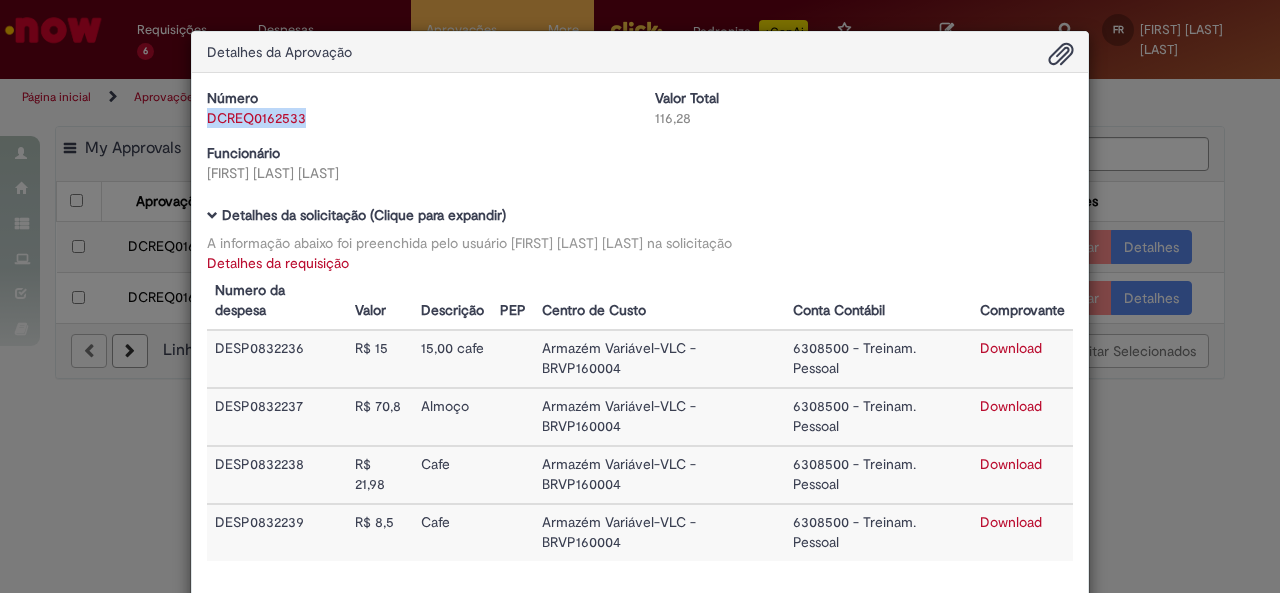 click on "Download" at bounding box center [1011, 348] 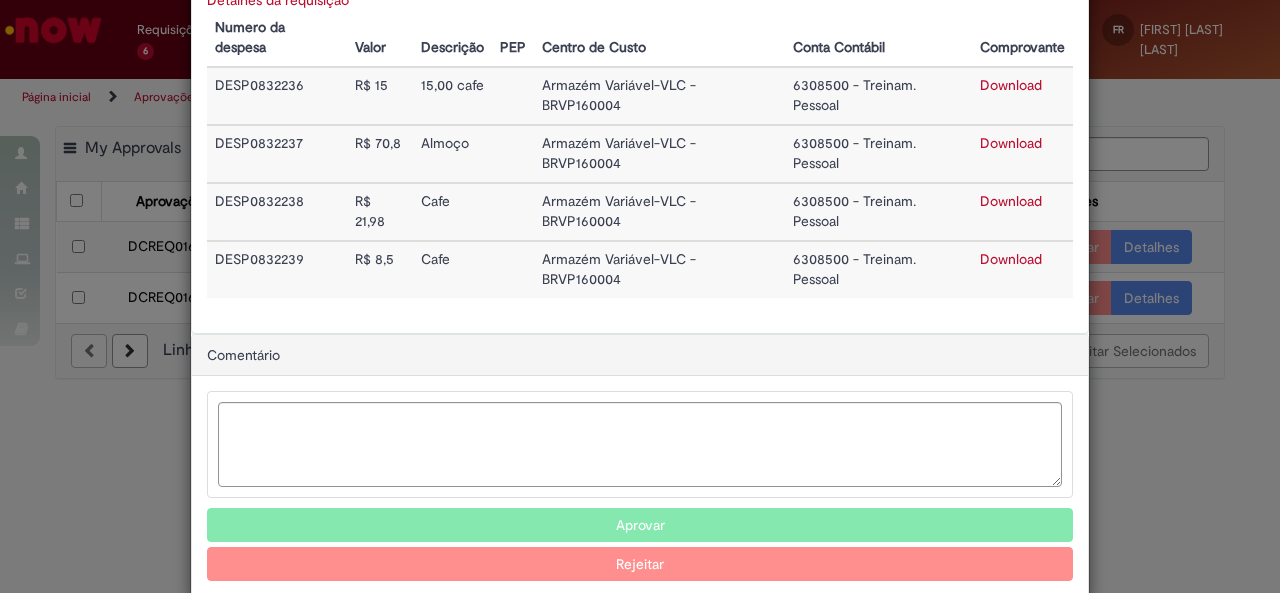 scroll, scrollTop: 293, scrollLeft: 0, axis: vertical 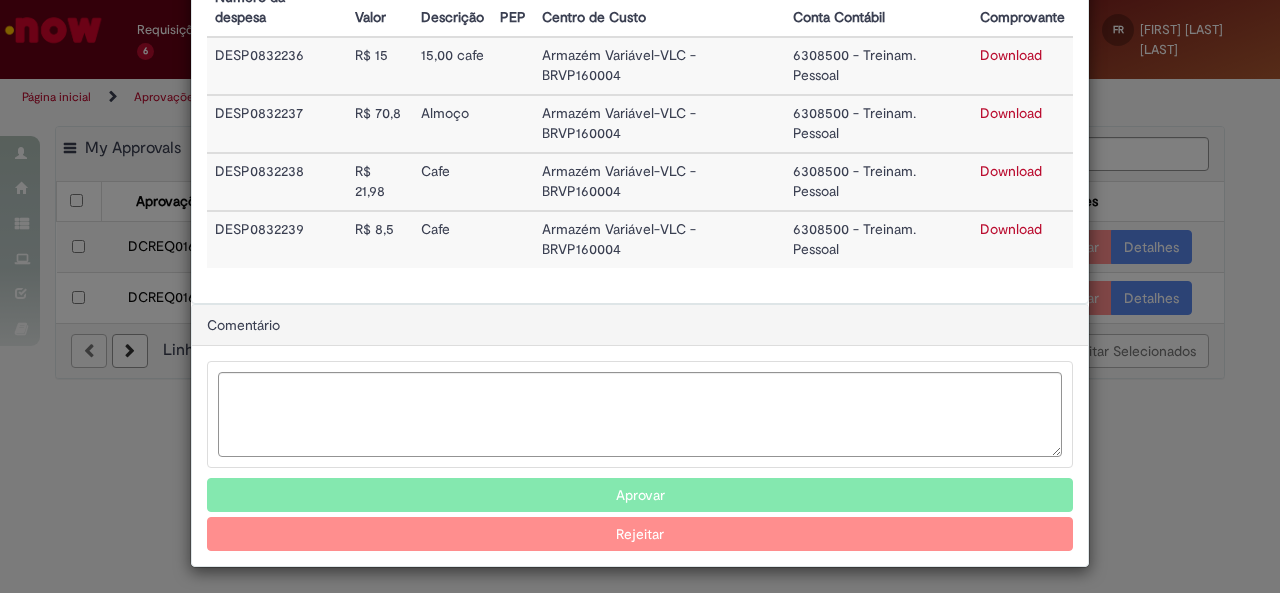 click on "Aprovar" at bounding box center [640, 495] 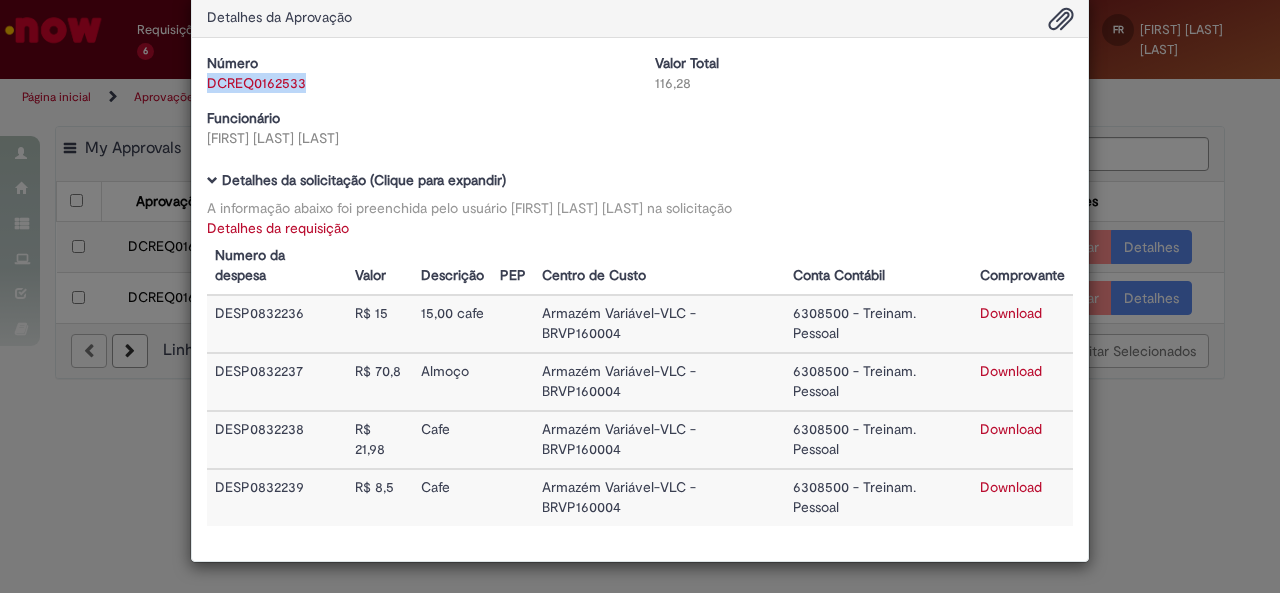 scroll, scrollTop: 33, scrollLeft: 0, axis: vertical 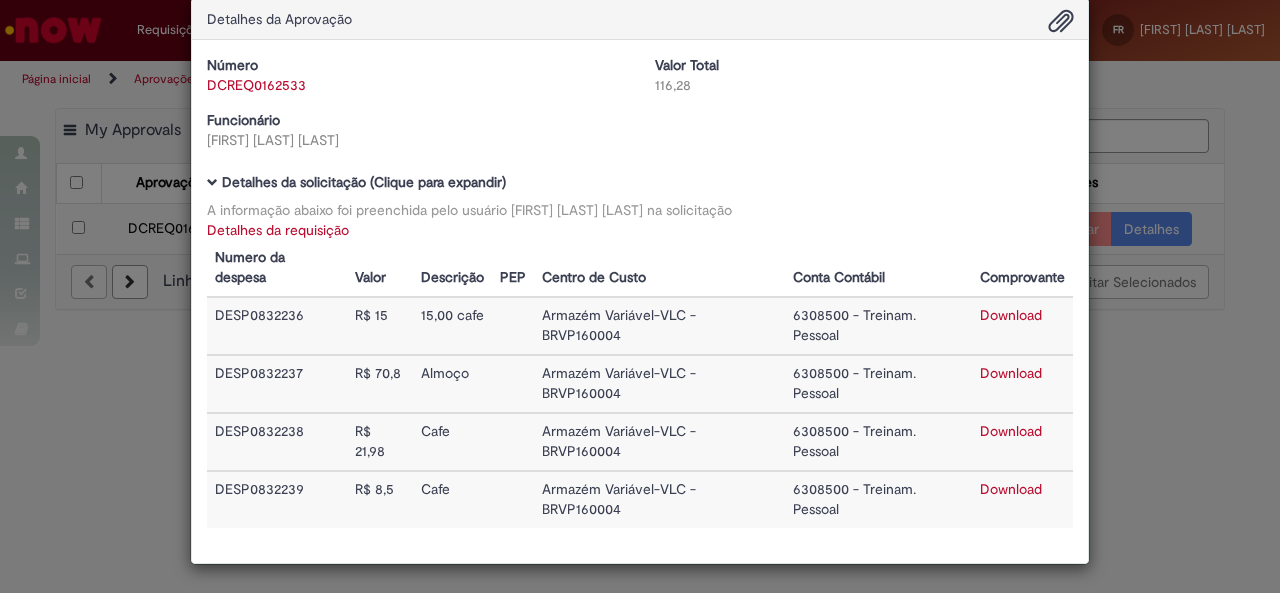 click on "Detalhes da Aprovação
Número
DCREQ0162533
Valor Total
116,28
Funcionário
Juliana Marques Farias
Baixar arquivos da requisição
Detalhes da solicitação (Clique para expandir)
A informação abaixo foi preenchida pelo usuário Juliana Marques Farias na solicitação
Detalhes da requisição
Numero da despesa
Valor
Descrição
PEP
Centro de Custo
Conta Contábil
Comprovante
DESP0832236
R$ 15
15,00 cafe
Armazém Variável-VLC - BRVP160004
6308500 - Treinam. Pessoal
Download
DESP0832237
R$ 70,8
Almoço
Armazém Variável-VLC - BRVP160004 Cafe" at bounding box center [640, 296] 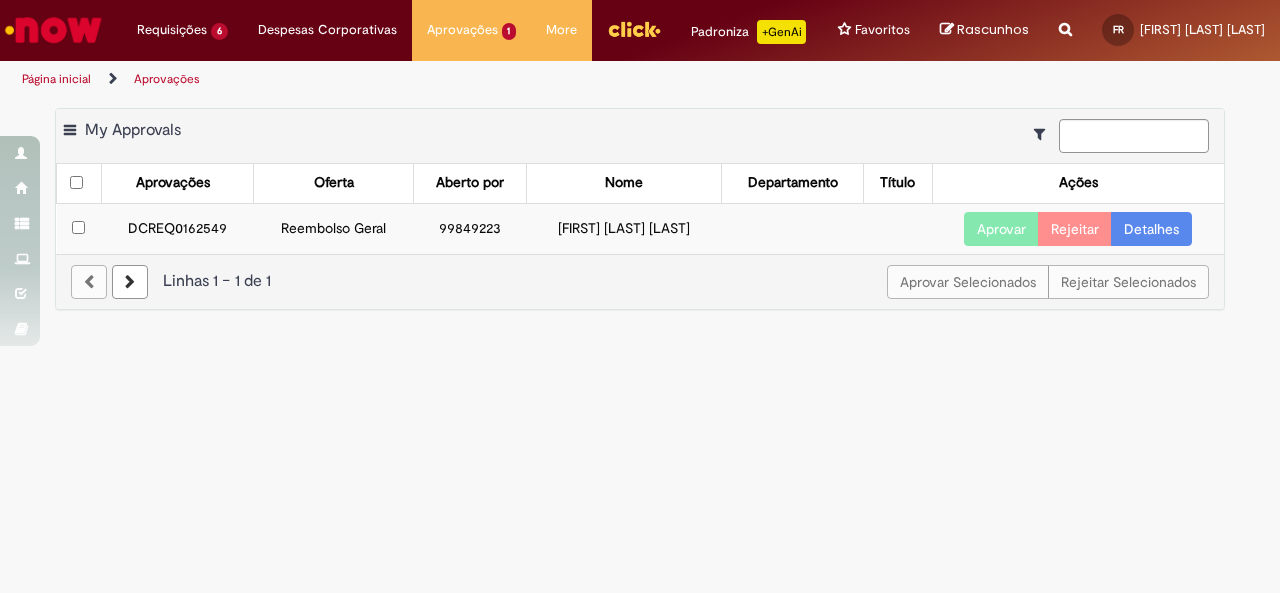 click on "DCREQ0162549" at bounding box center (177, 228) 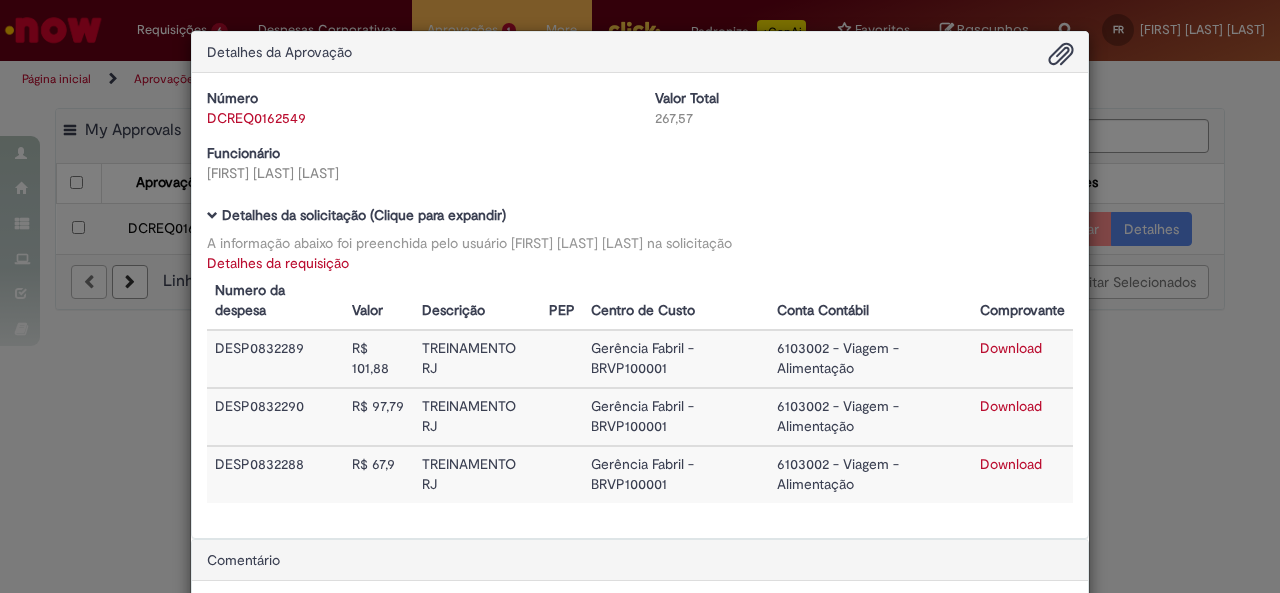 click on "Download" at bounding box center [1011, 348] 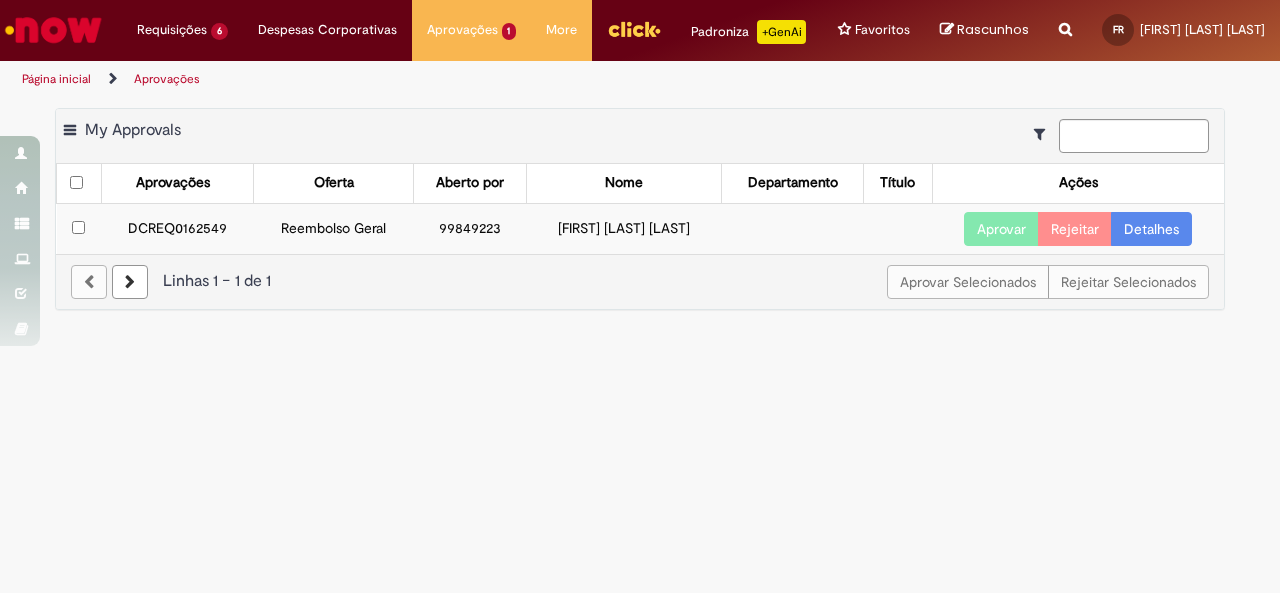 click on "DCREQ0162549" at bounding box center [177, 228] 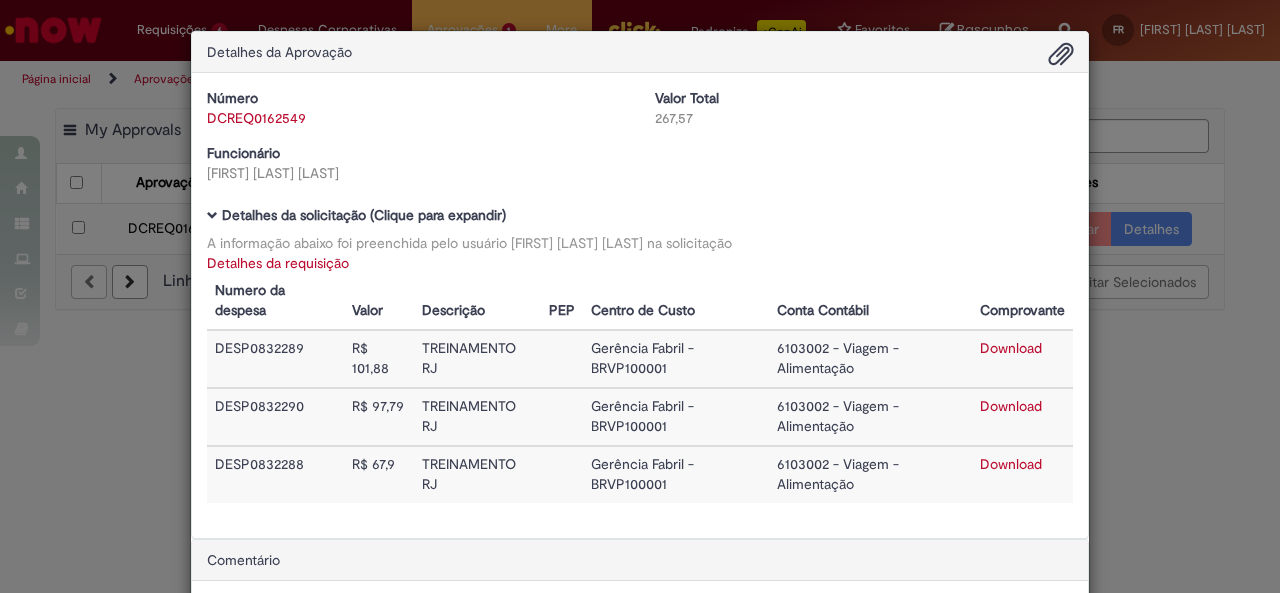 click on "Download" at bounding box center [1011, 348] 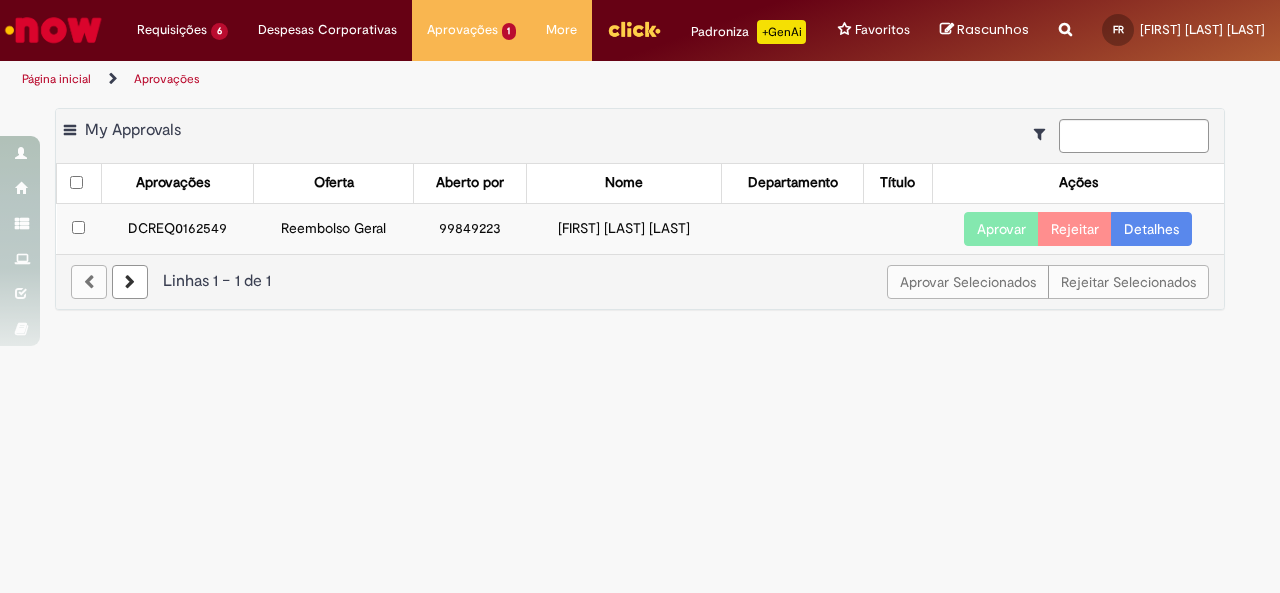 click on "DCREQ0162549" at bounding box center (177, 228) 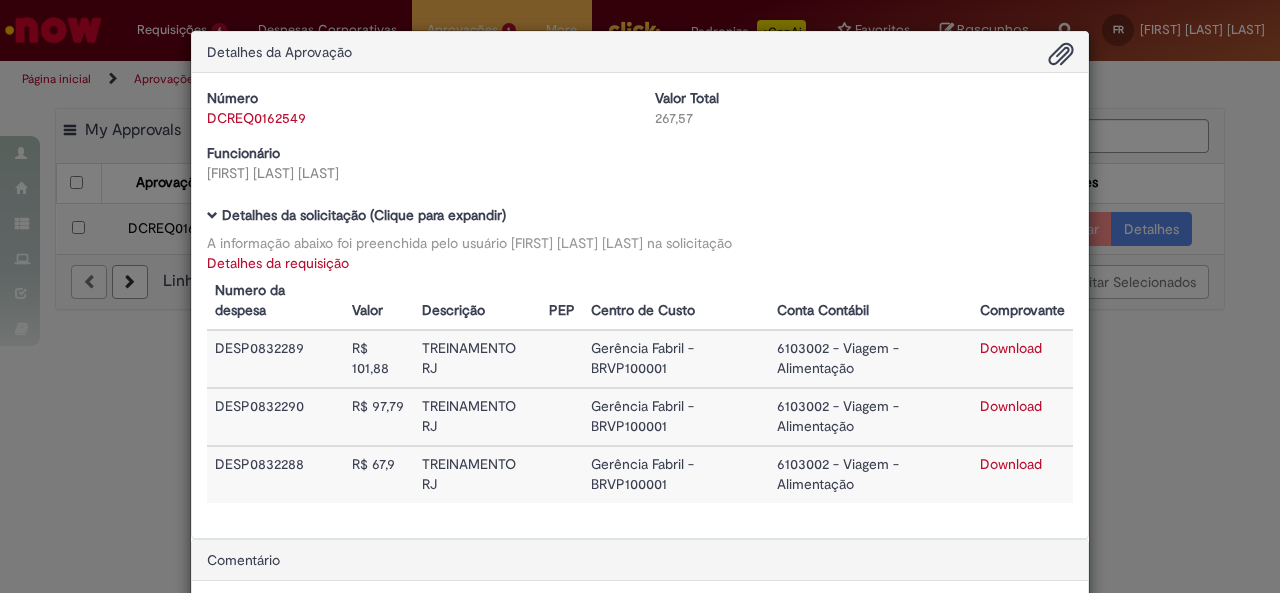 click on "Download" at bounding box center [1011, 406] 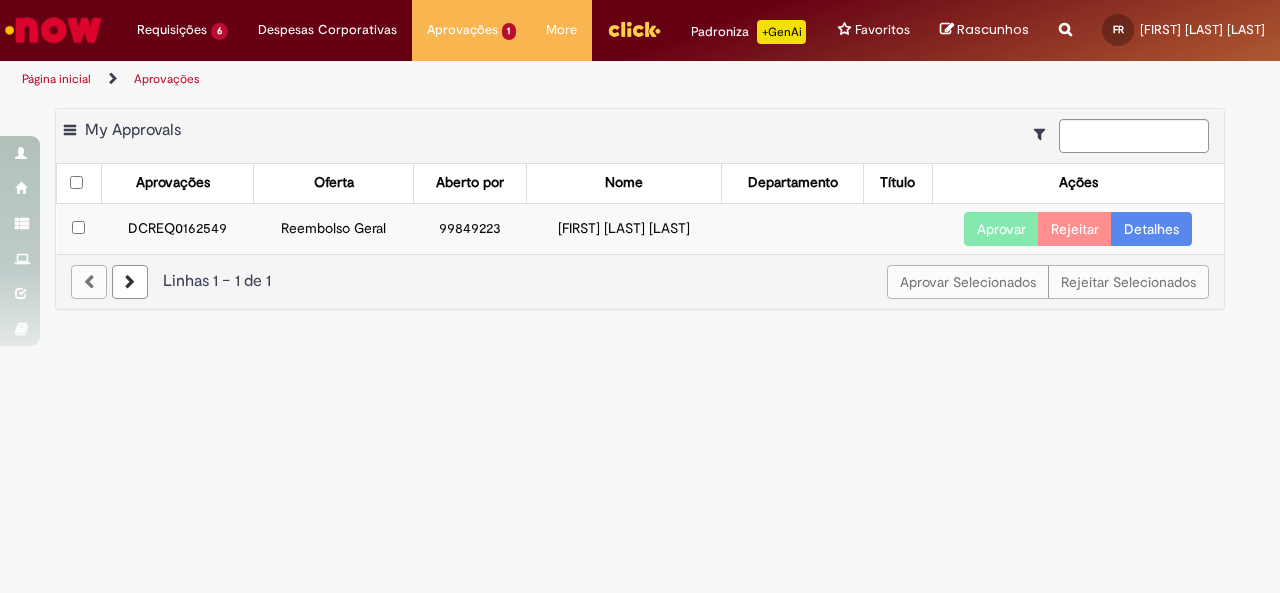 click on "DCREQ0162549" at bounding box center (177, 228) 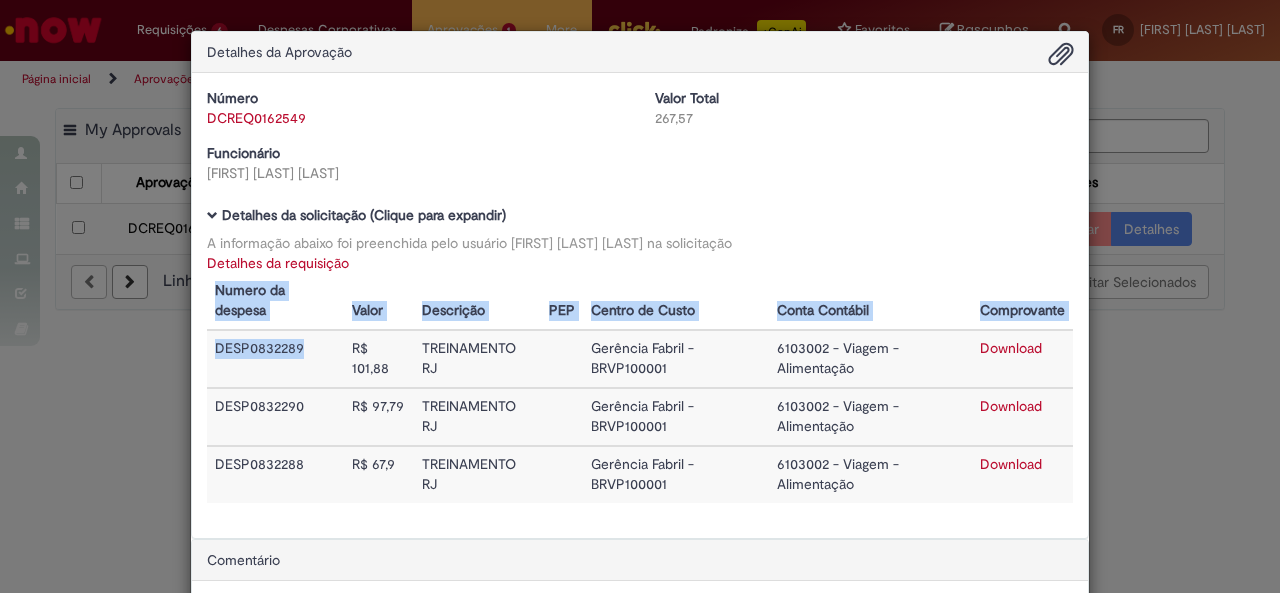 drag, startPoint x: 328, startPoint y: 346, endPoint x: 544, endPoint y: 531, distance: 284.39584 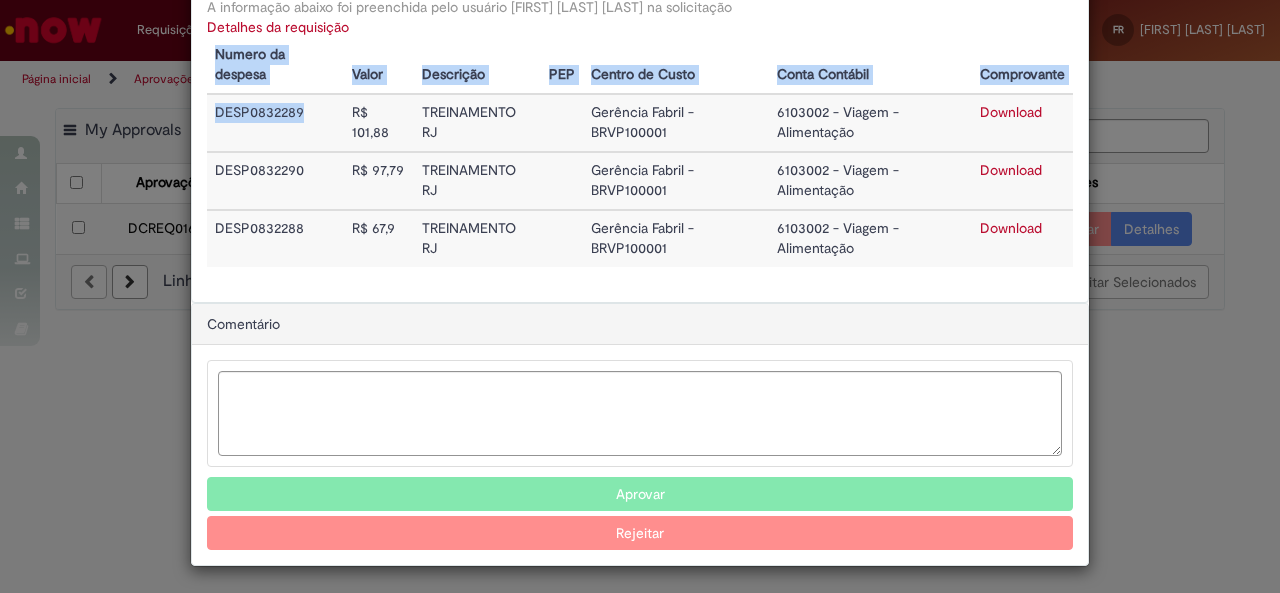 scroll, scrollTop: 36, scrollLeft: 0, axis: vertical 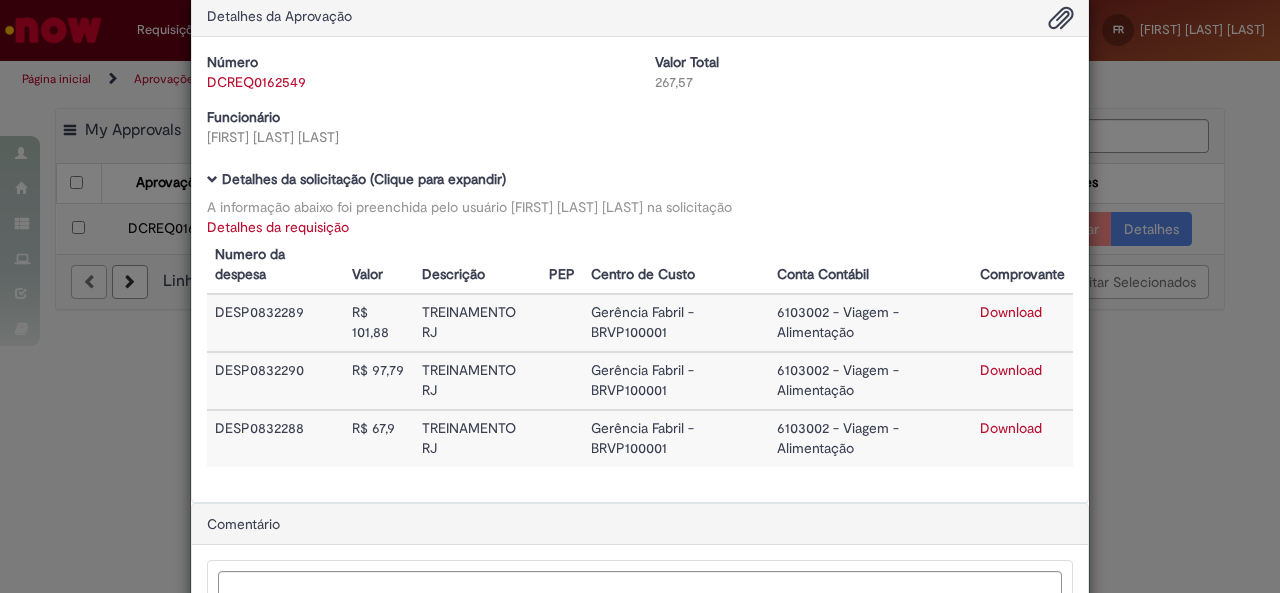 click on "Detalhes da Aprovação
Número
DCREQ0162549
Valor Total
267,57
Funcionário
[FIRST] [MIDDLE] [LAST]
Baixar arquivos da requisição
Detalhes da solicitação (Clique para expandir)
A informação abaixo foi preenchida pelo usuário [FIRST] [MIDDLE] [LAST] na solicitação
Detalhes da requisição
Numero da despesa
Valor
Descrição
PEP
Centro de Custo
Conta Contábil
Comprovante
DESP0832289
R$ 101,88
TREINAMENTO RJ
Gerência Fabril - BRVP100001
6103002 - Viagem - Alimentação
Download
DESP0832290
R$ 97,79
TREINAMENTO RJ" at bounding box center [640, 296] 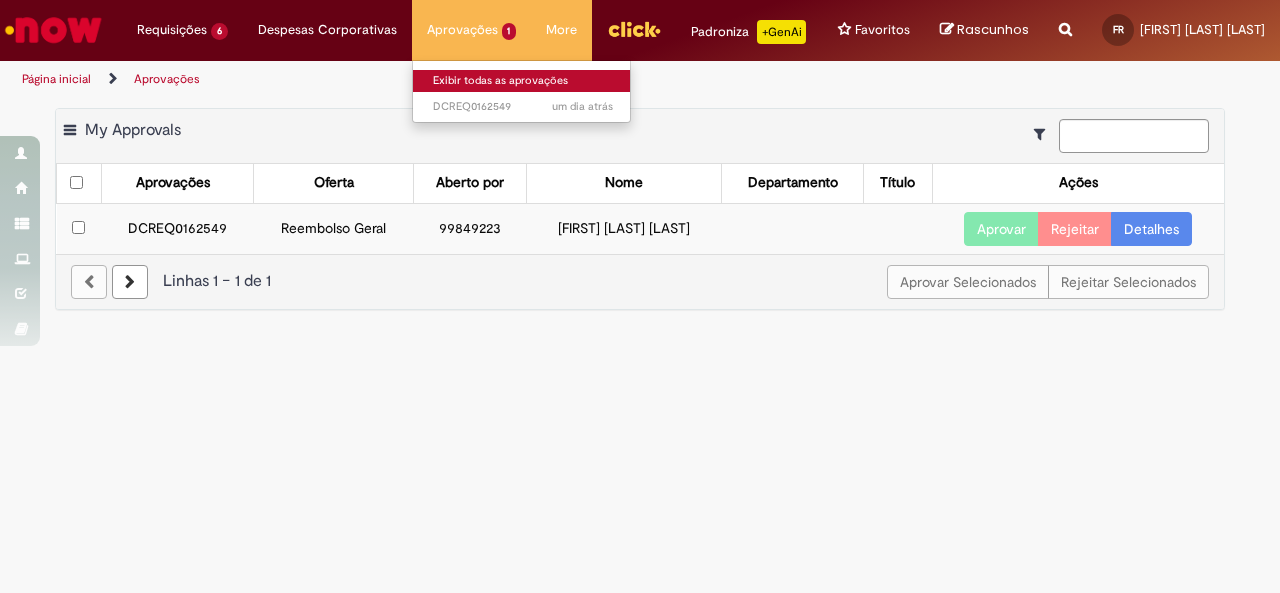 click on "Exibir todas as aprovações" at bounding box center (523, 81) 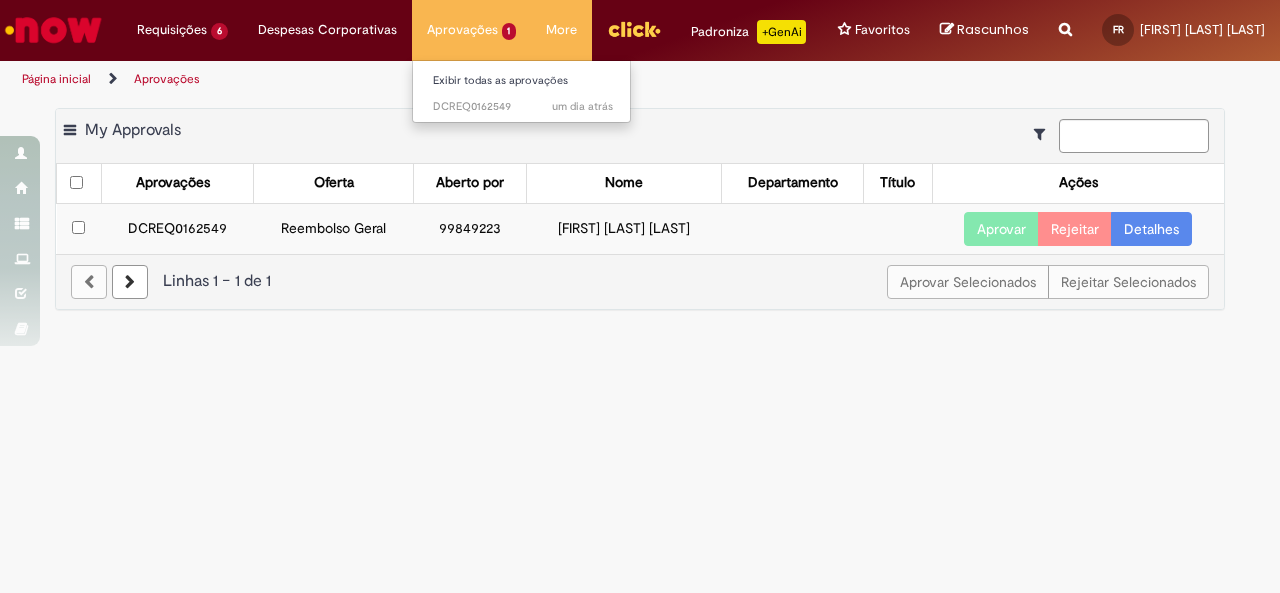 click on "Aprovações   1
Exibir todas as aprovações
um dia atrás um dia atrás  DCREQ0162549" at bounding box center (472, 30) 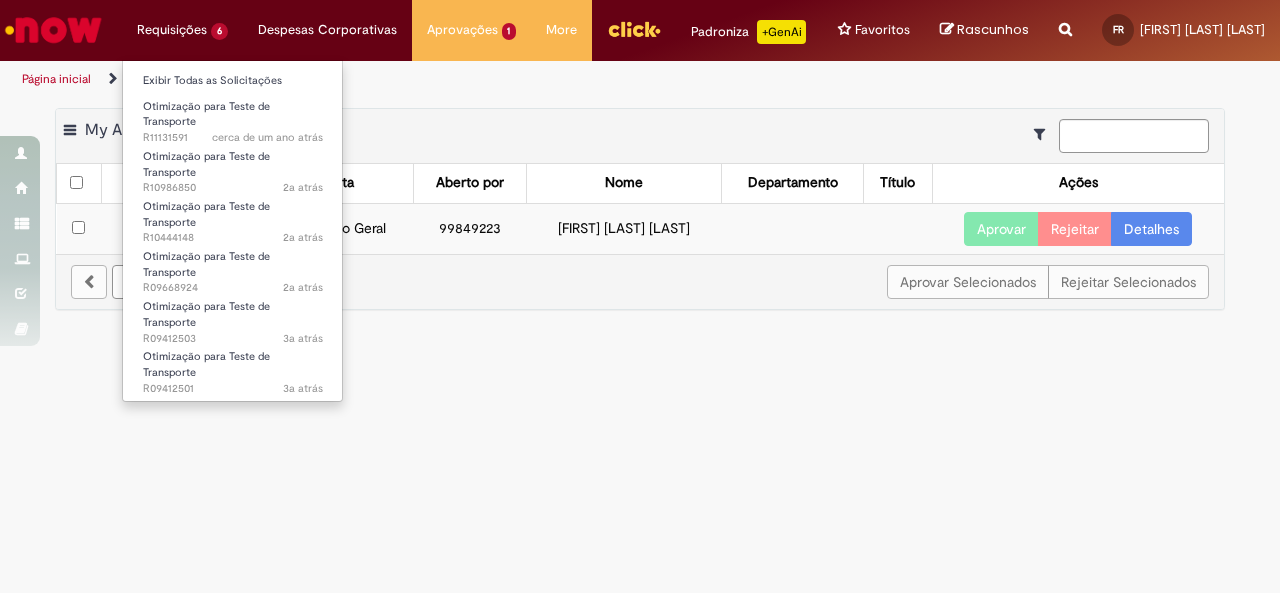 click on "Requisições   6
Exibir Todas as Solicitações
Otimização para Teste de Transporte
cerca de um ano atrás cerca de um ano atrás  R11131591
Otimização para Teste de Transporte
2a atrás 2 anos atrás  R10986850
Otimização para Teste de Transporte
2a atrás 2 anos atrás  R10444148
Otimização para Teste de Transporte
2a atrás 2 anos atrás  R09668924
Otimização para Teste de Transporte
3a atrás 3 anos atrás  R09412503
Otimização para Teste de Transporte
3a atrás 3 anos atrás  R09412501" at bounding box center [182, 30] 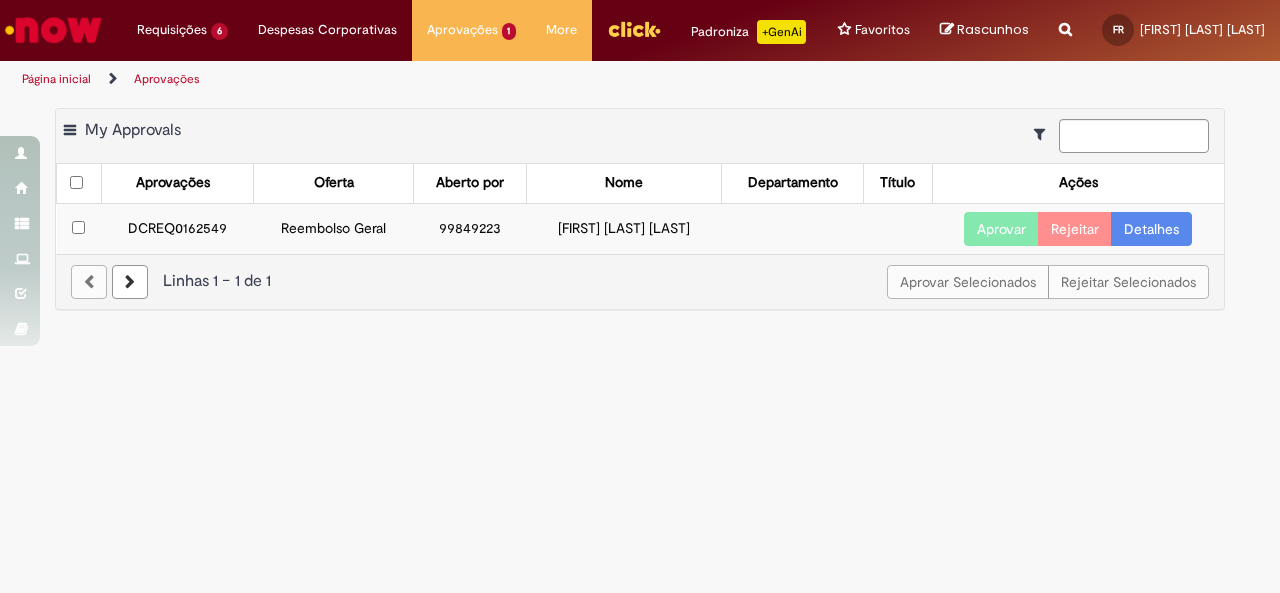 click at bounding box center [53, 30] 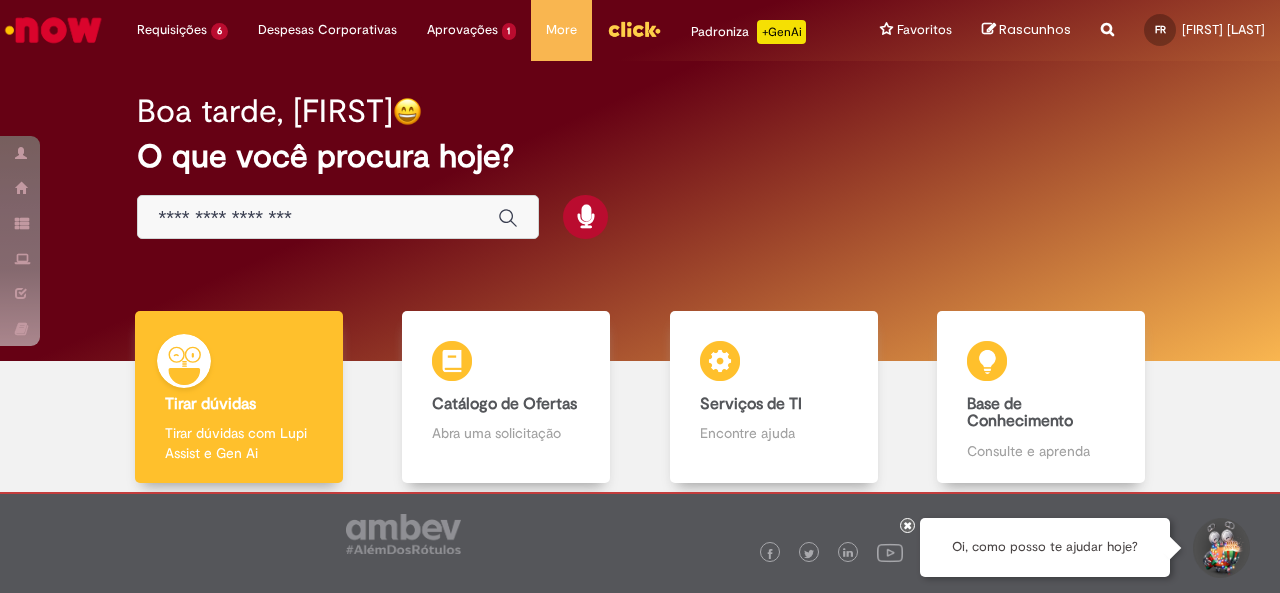 scroll, scrollTop: 0, scrollLeft: 0, axis: both 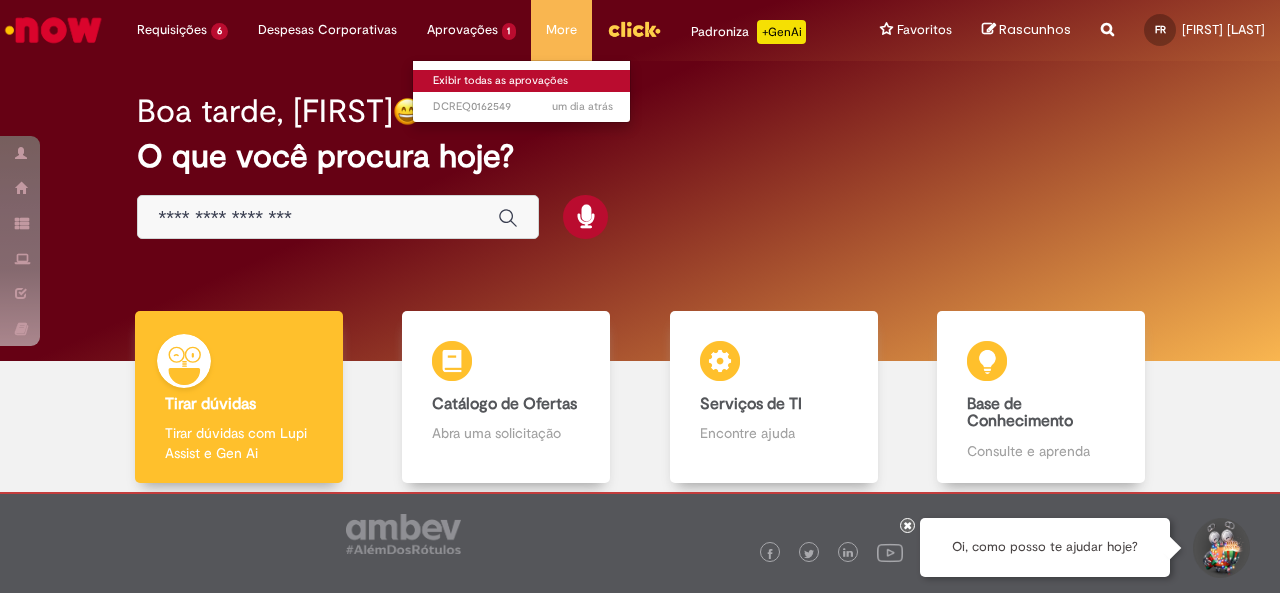 click on "Exibir todas as aprovações" at bounding box center (523, 81) 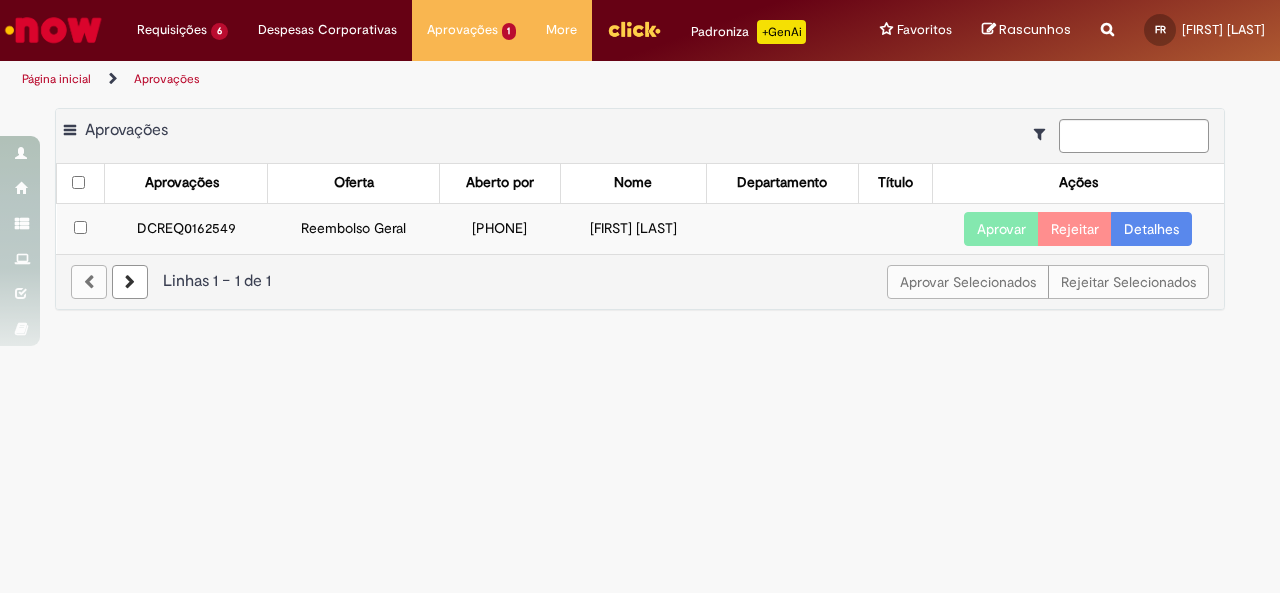 drag, startPoint x: 352, startPoint y: 395, endPoint x: 262, endPoint y: 345, distance: 102.9563 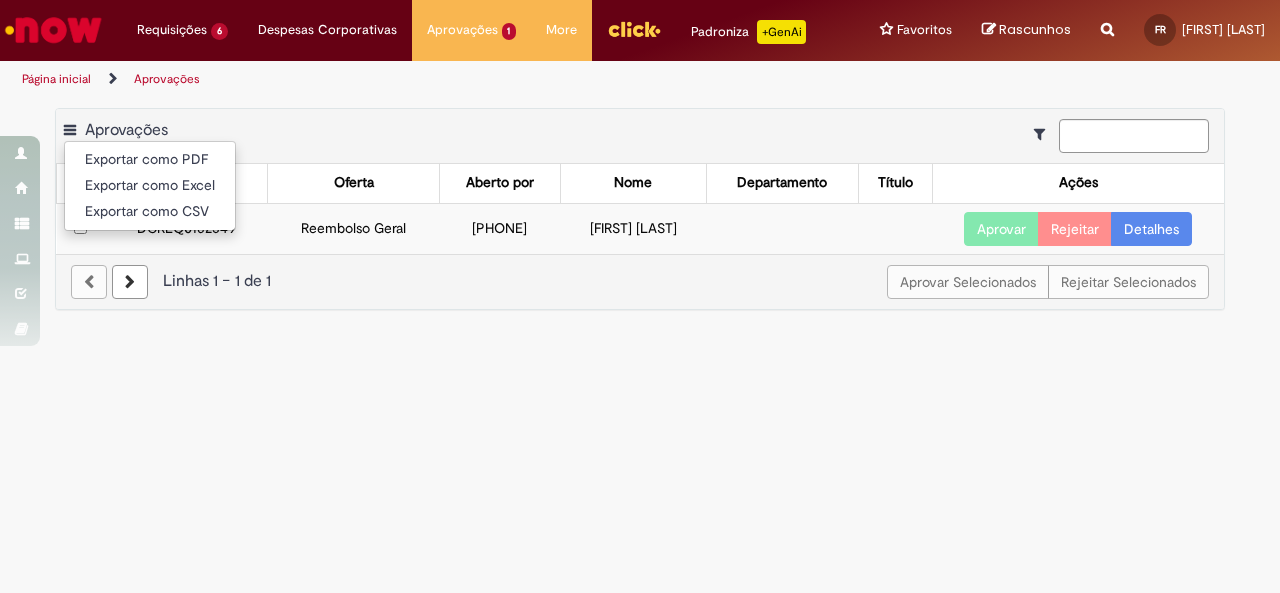 click at bounding box center (1044, 134) 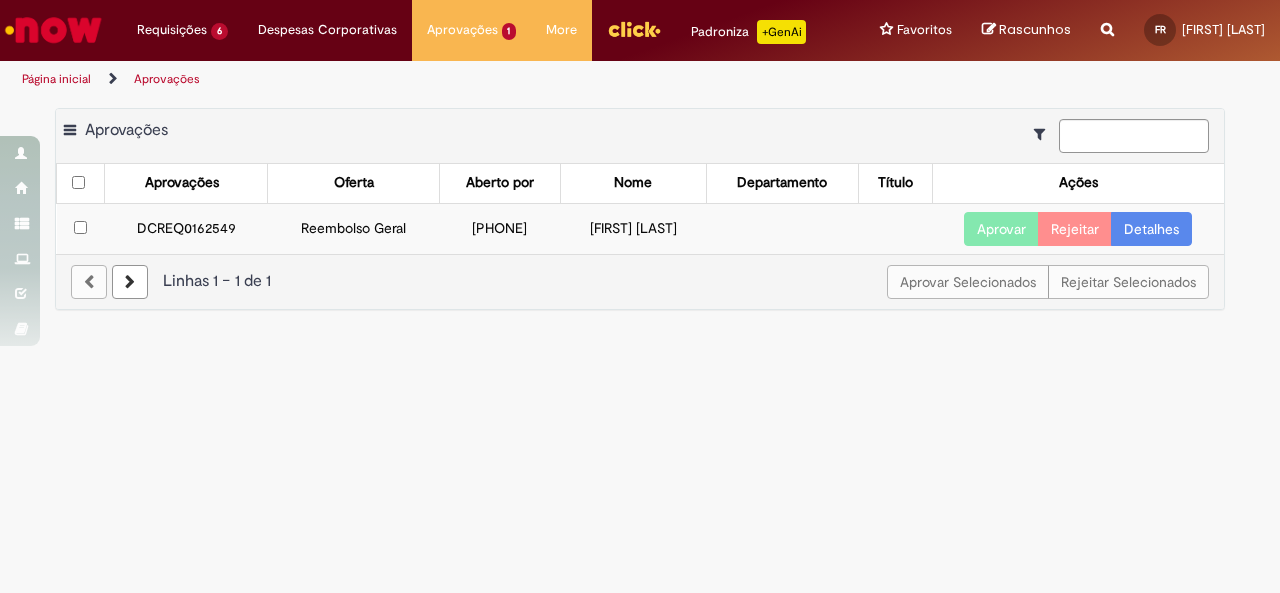 click at bounding box center [1044, 134] 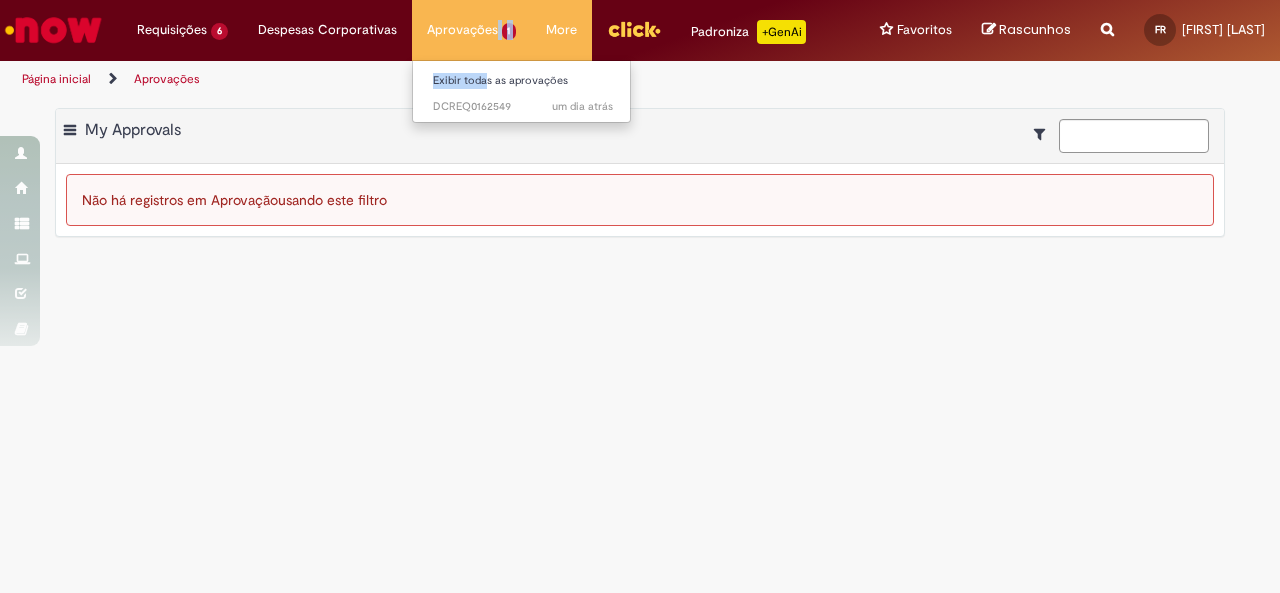 drag, startPoint x: 470, startPoint y: 55, endPoint x: 470, endPoint y: 68, distance: 13 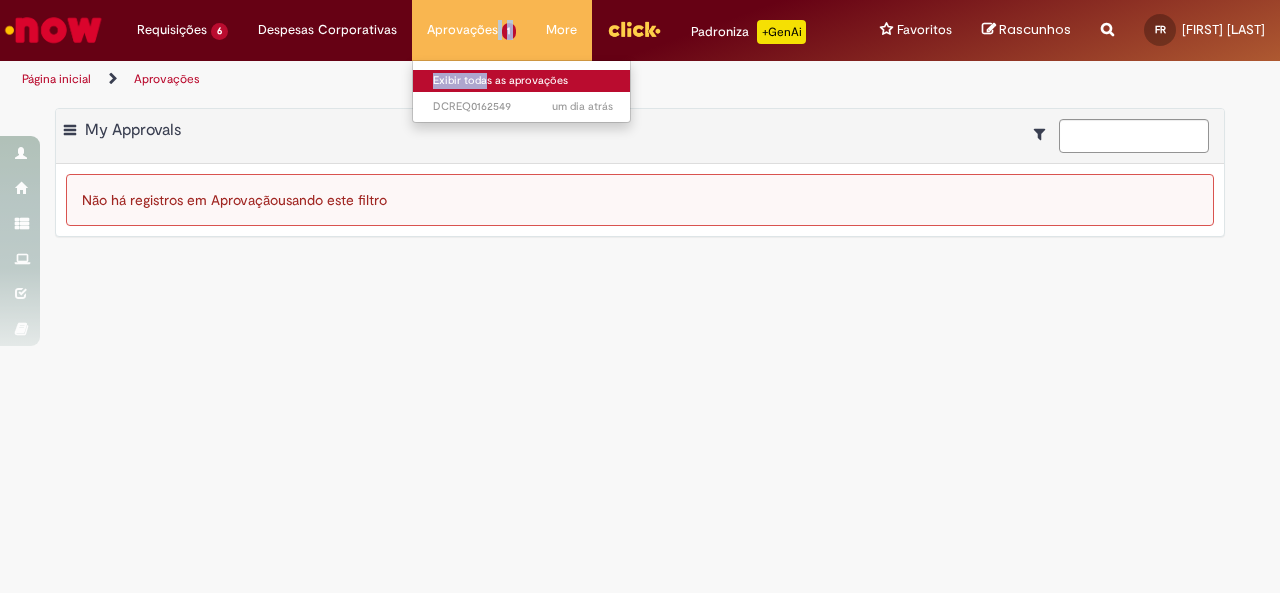 click on "Exibir todas as aprovações" at bounding box center [523, 81] 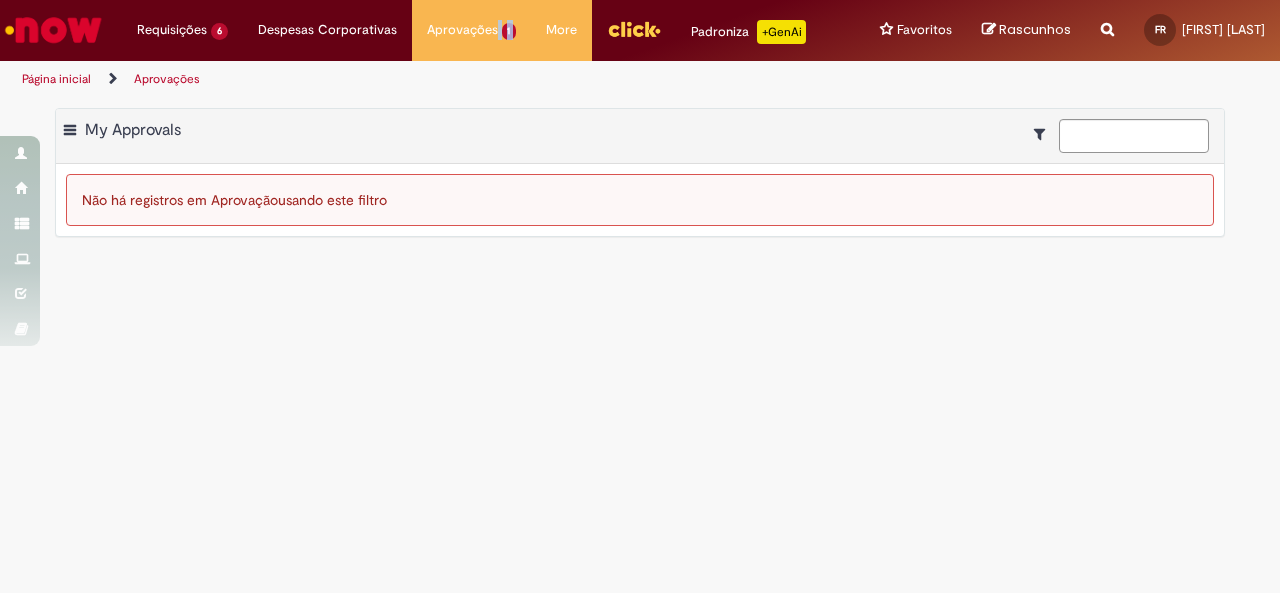 click on "Página inicial" at bounding box center (56, 79) 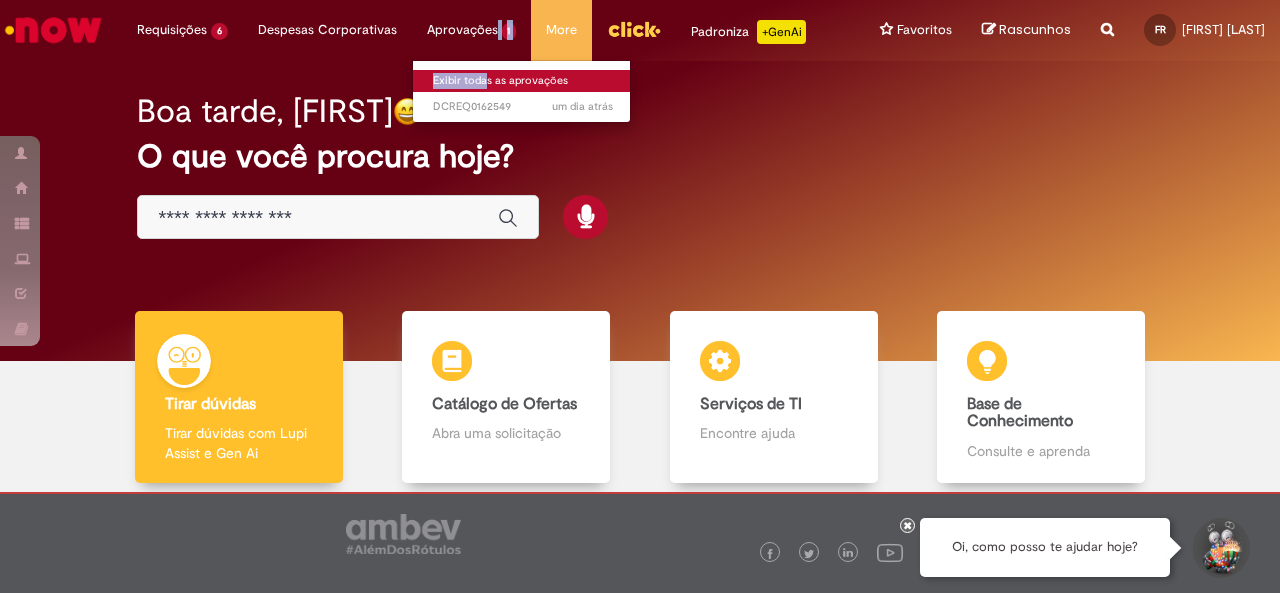 click on "Exibir todas as aprovações" at bounding box center (523, 81) 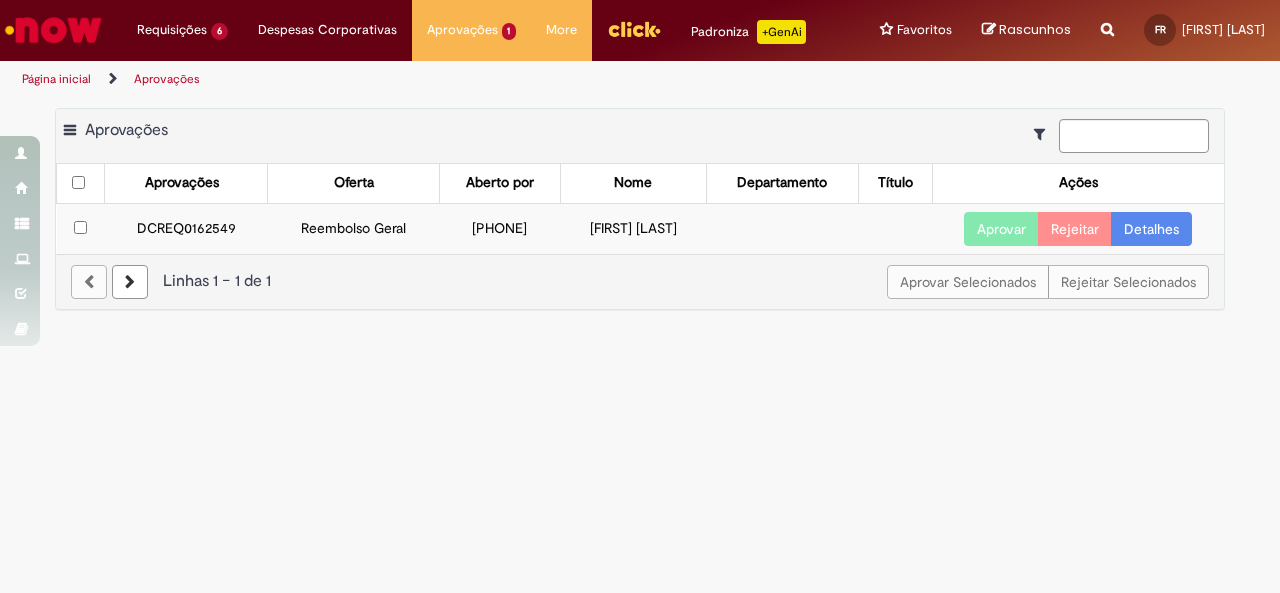 click at bounding box center (1044, 134) 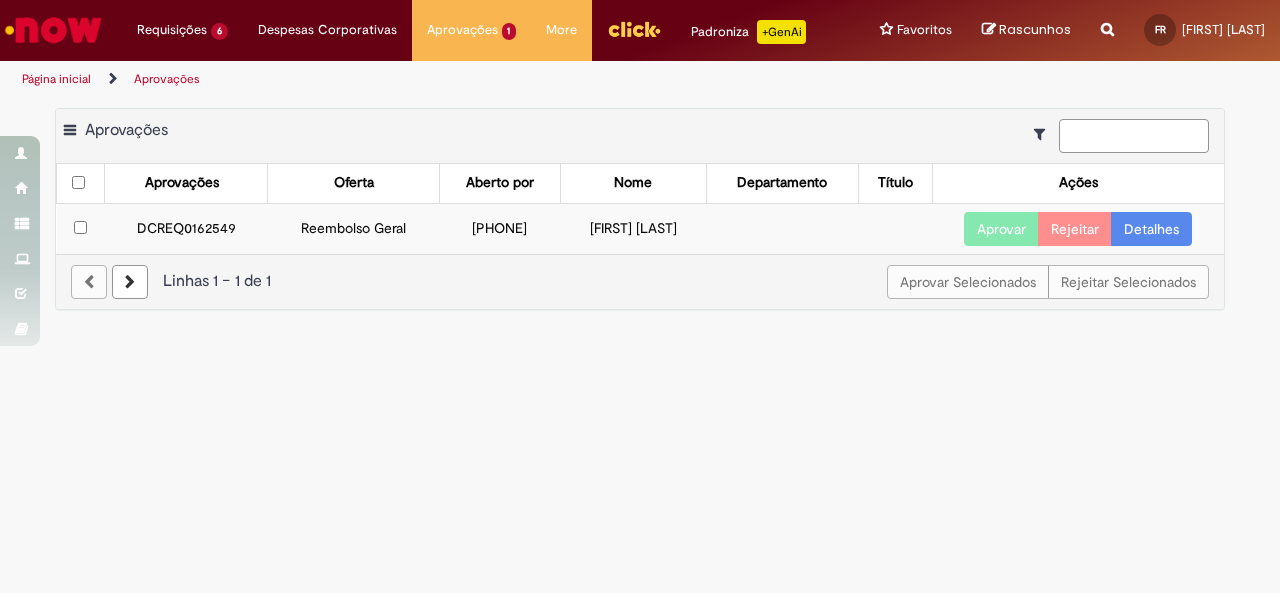 click at bounding box center (1134, 136) 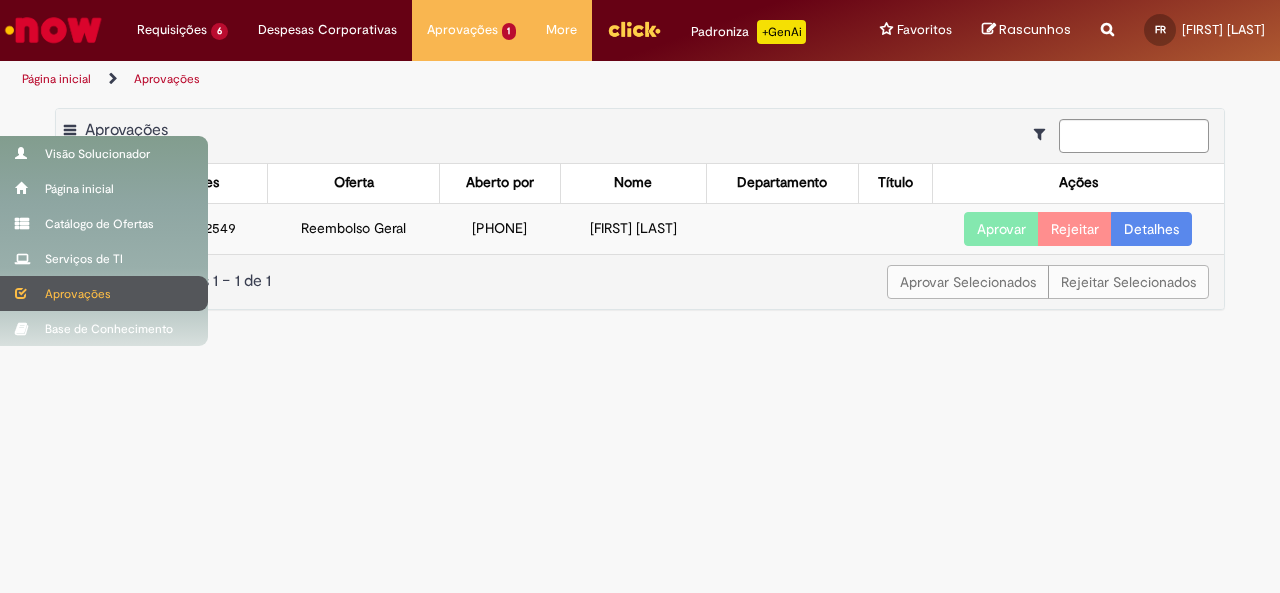 click on "Aprovações" at bounding box center (104, 293) 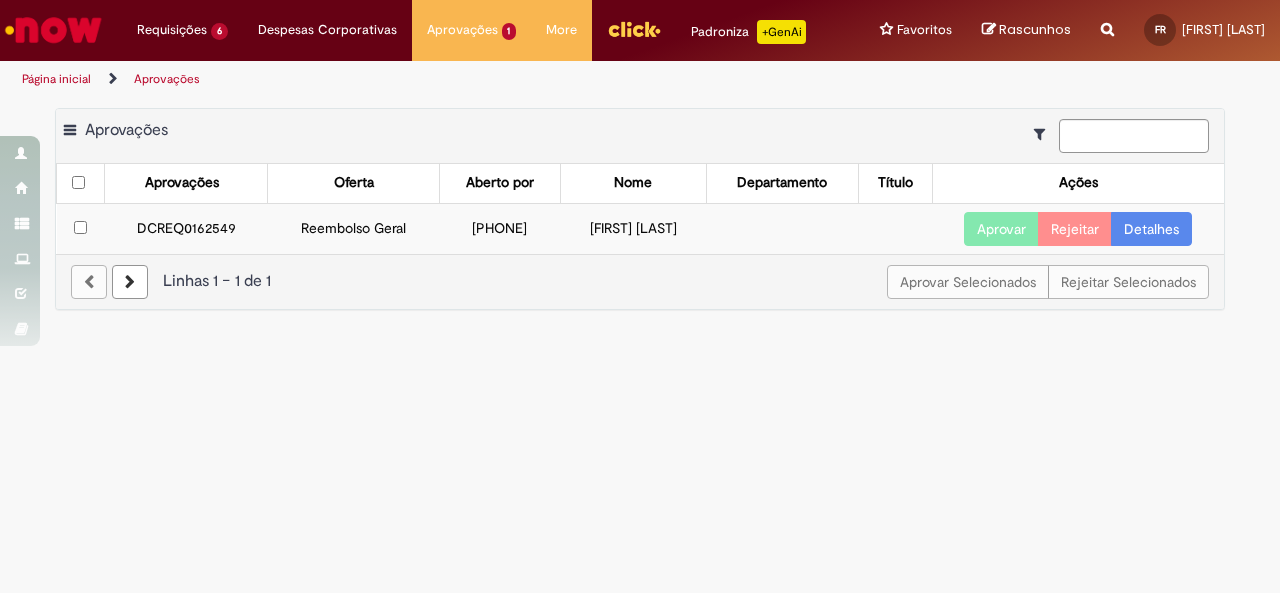 drag, startPoint x: 184, startPoint y: 426, endPoint x: 169, endPoint y: 318, distance: 109.03669 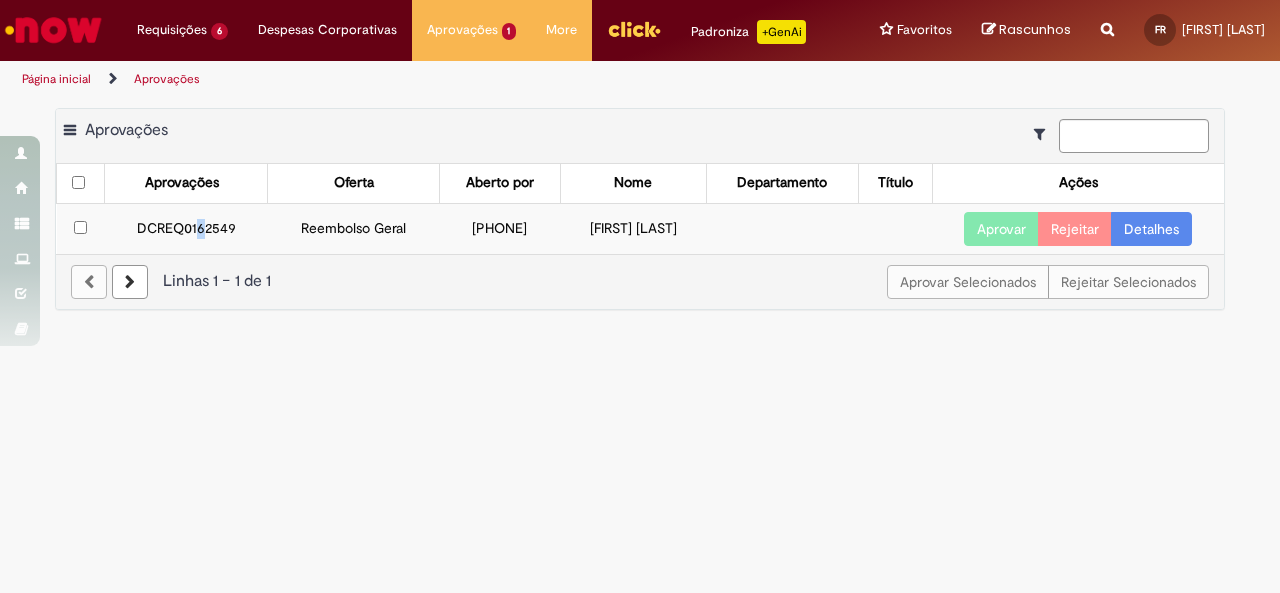 click on "DCREQ0162549" at bounding box center [186, 228] 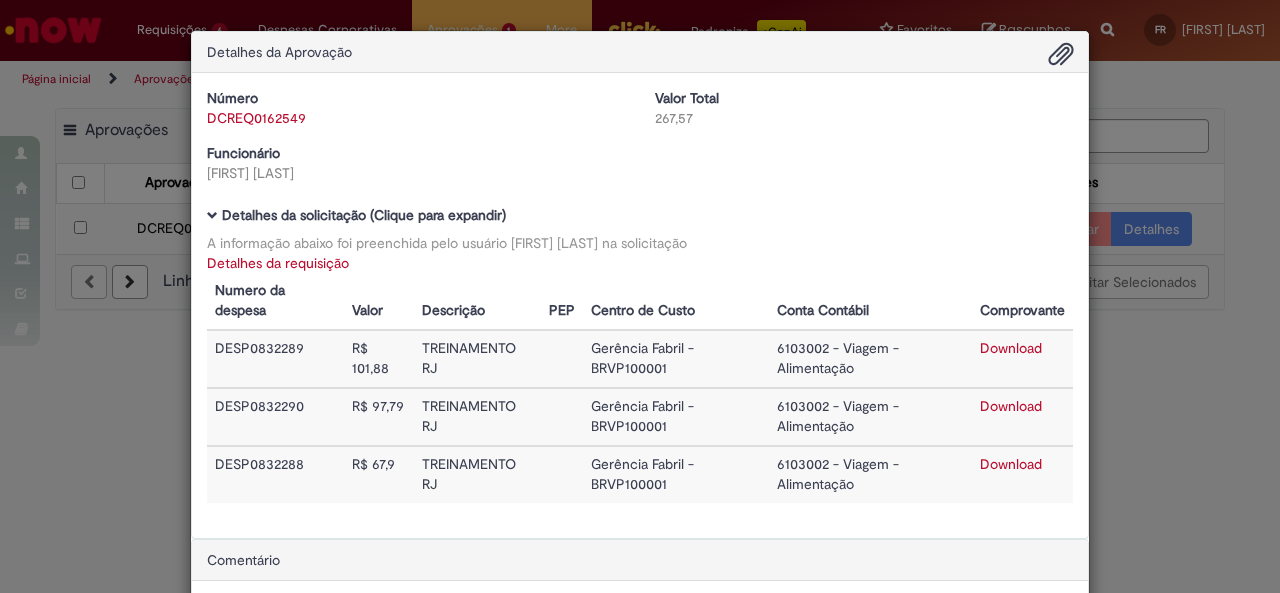 click on "Detalhes da requisição" at bounding box center [278, 263] 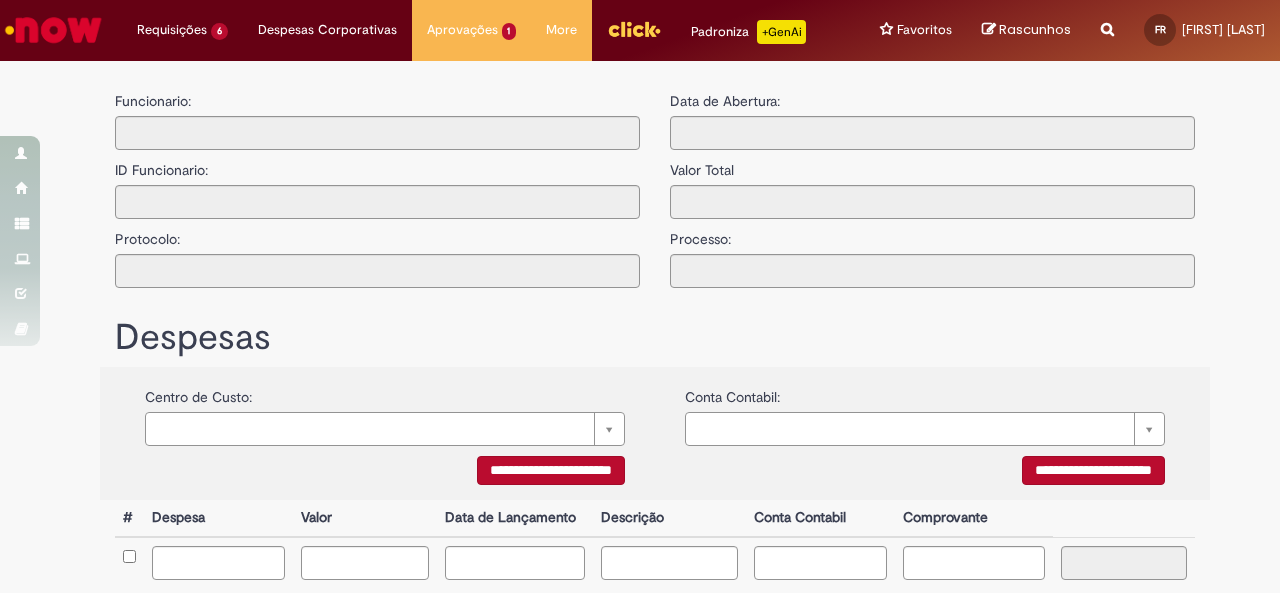 type on "**********" 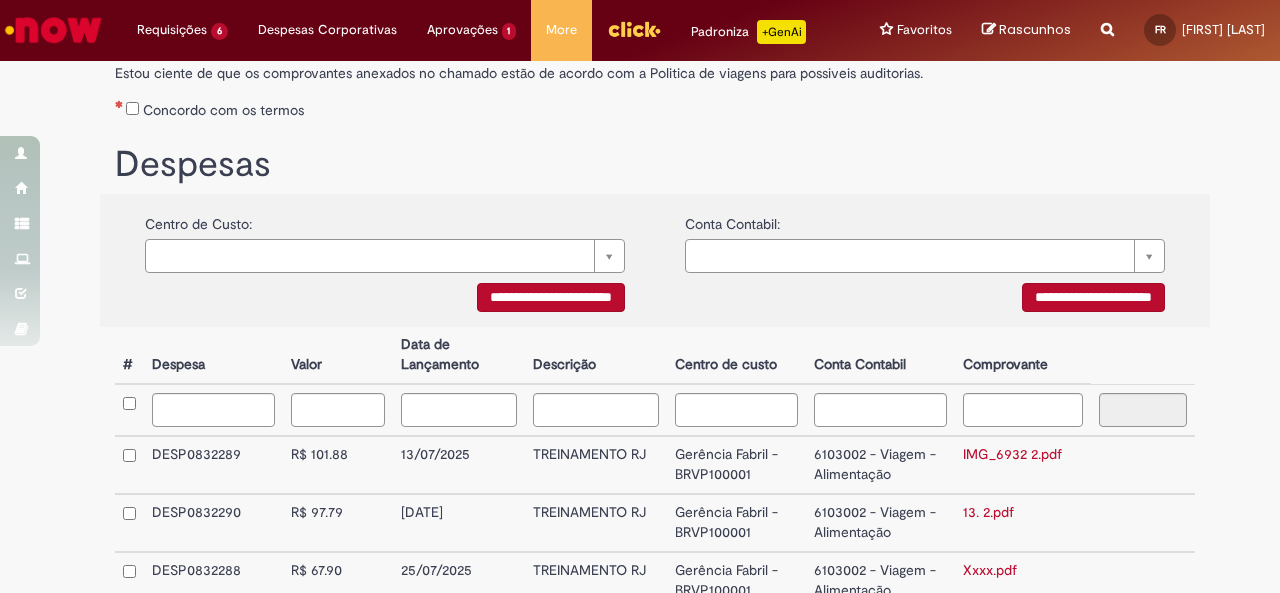 scroll, scrollTop: 519, scrollLeft: 0, axis: vertical 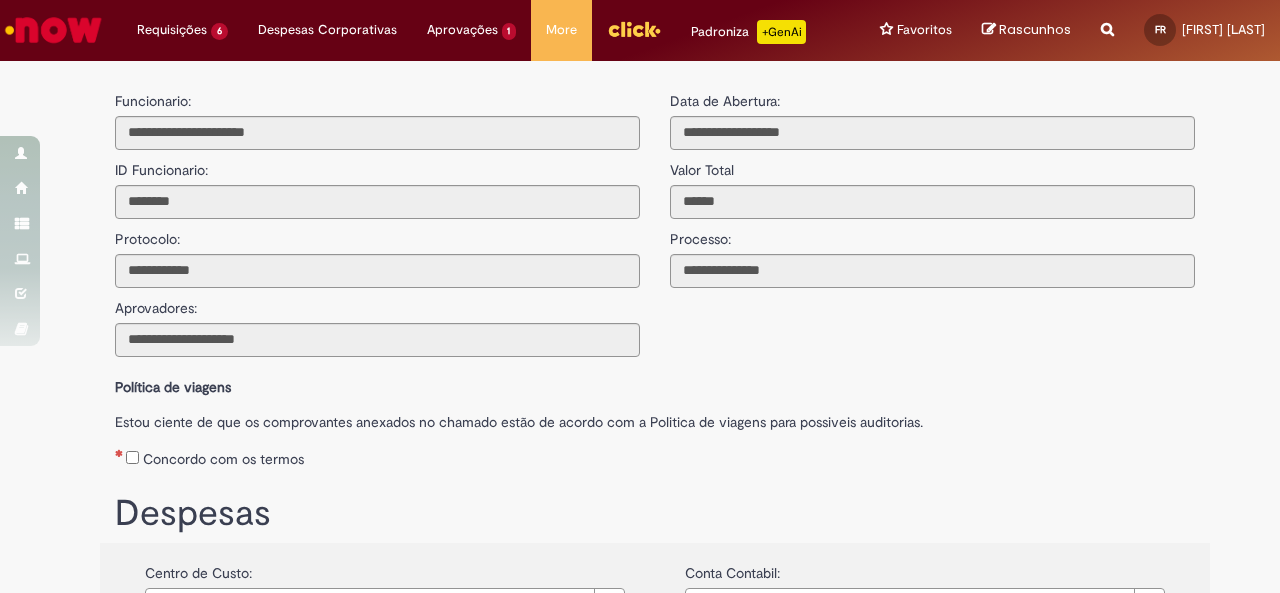 click at bounding box center [53, 30] 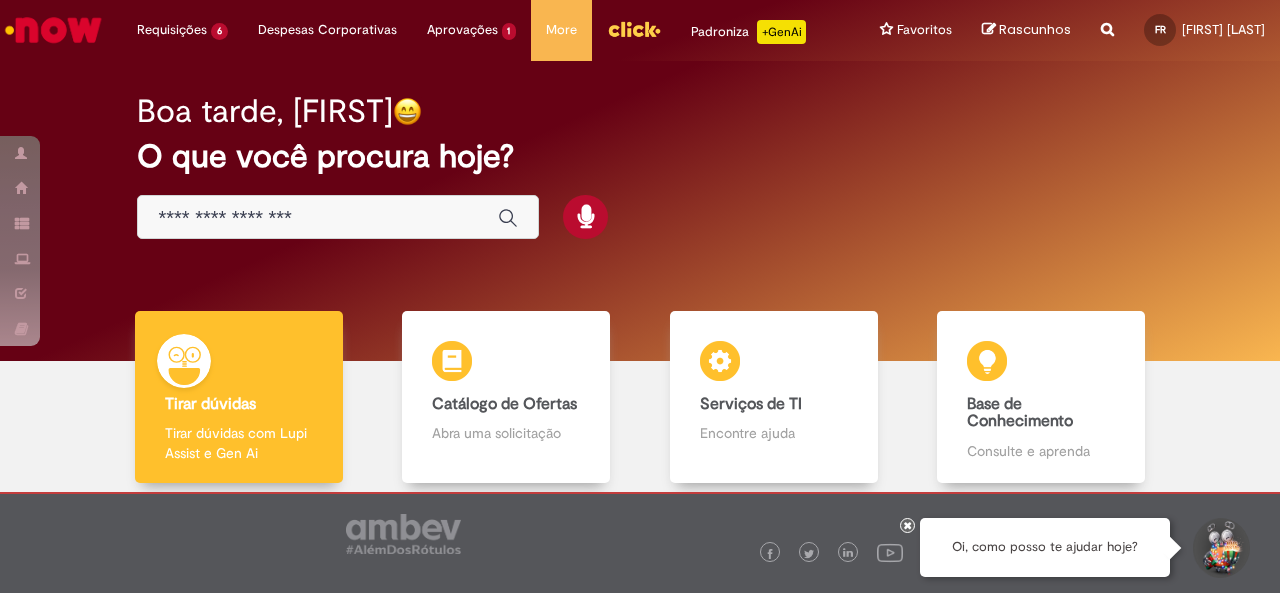 scroll, scrollTop: 0, scrollLeft: 0, axis: both 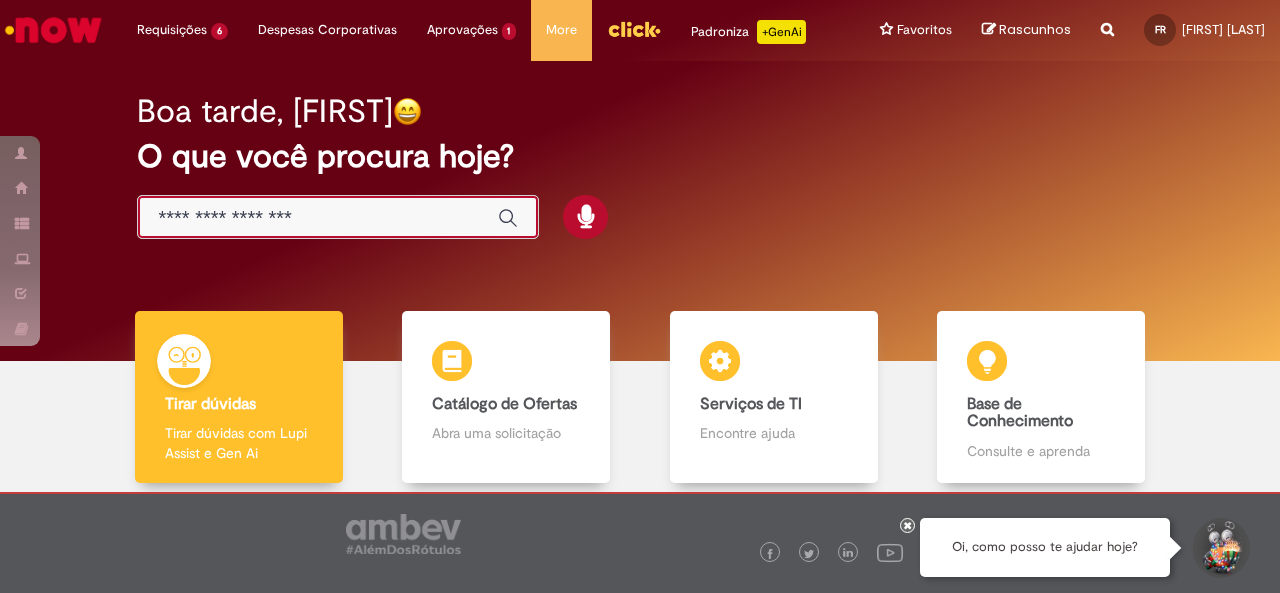 click at bounding box center [318, 218] 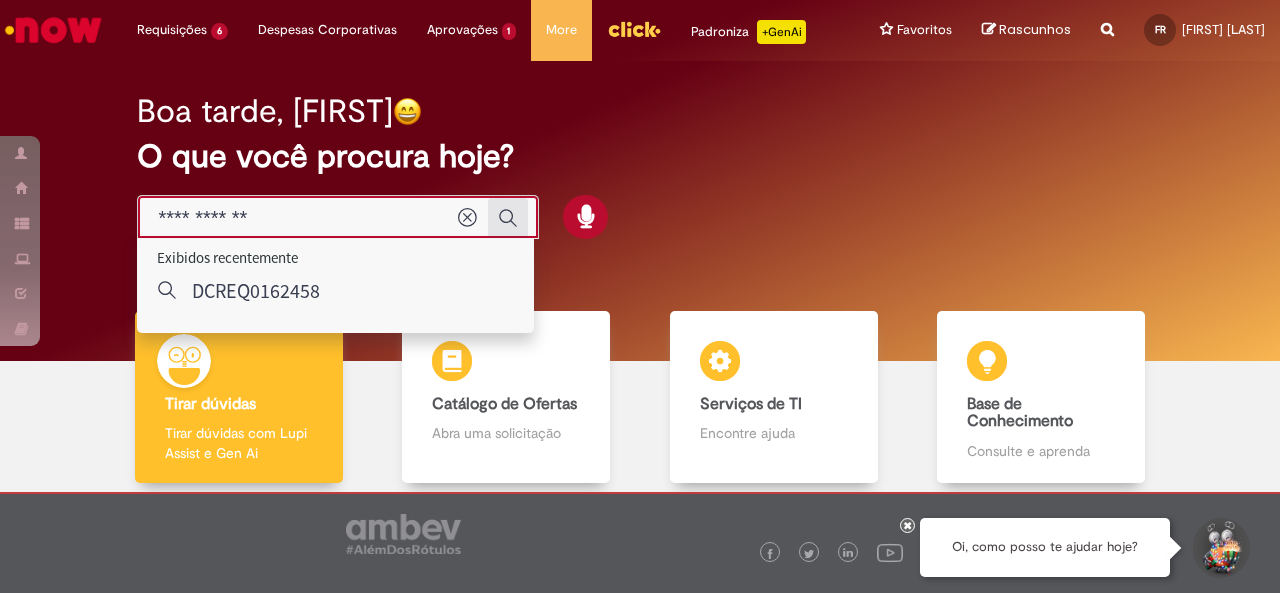 type on "**********" 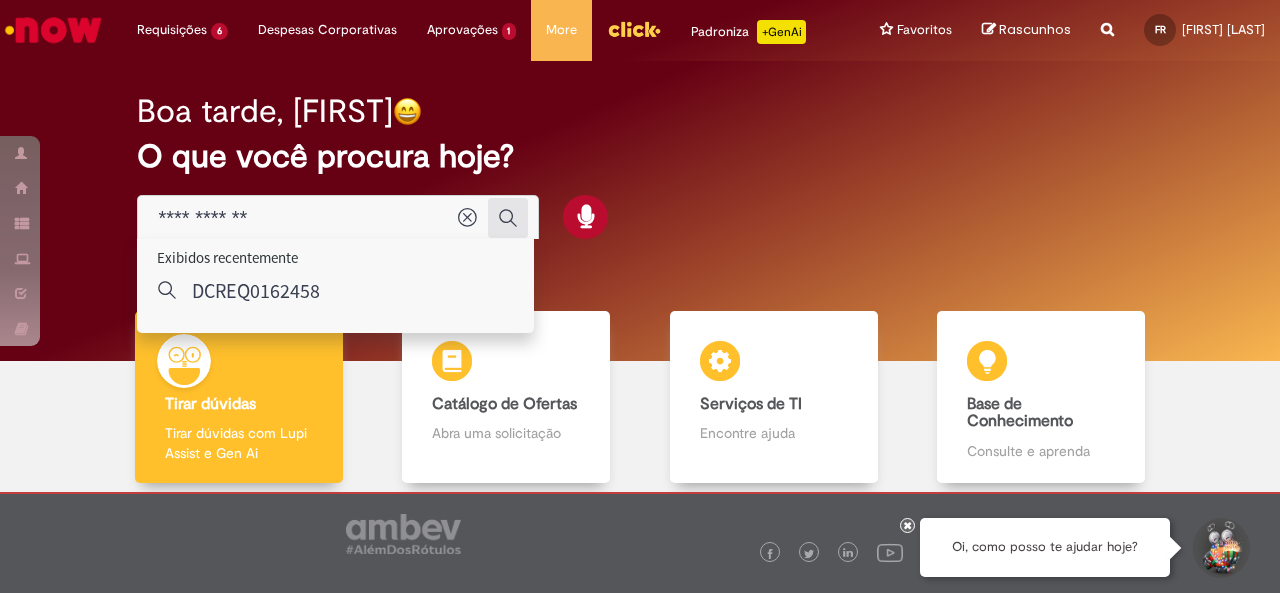 click 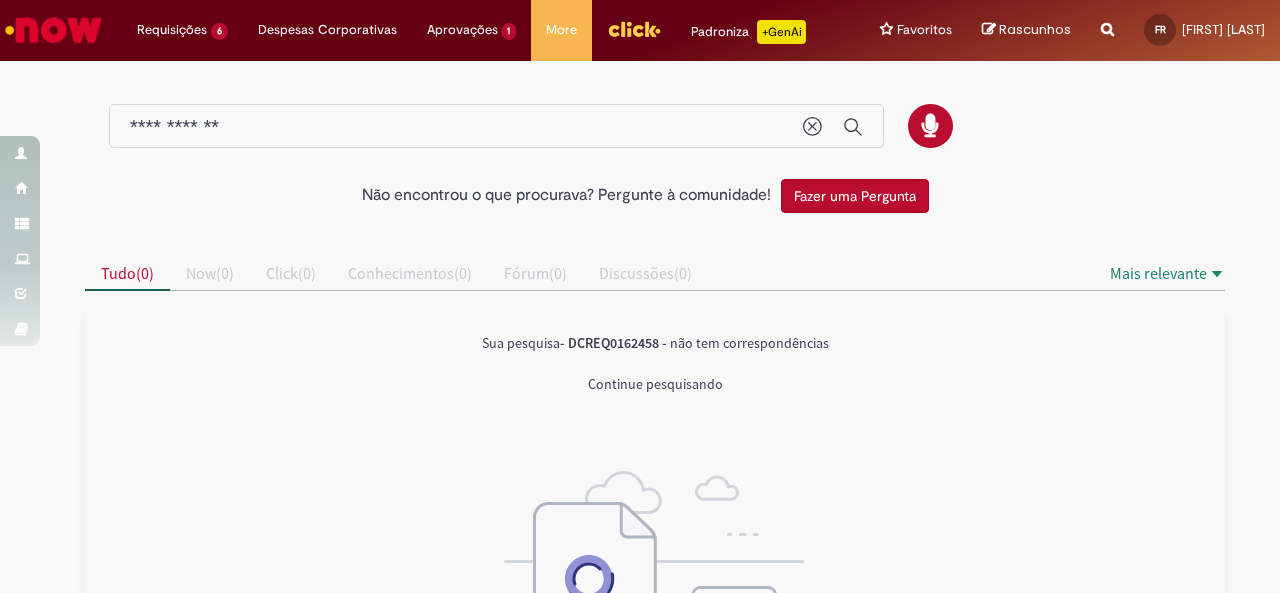 drag, startPoint x: 80, startPoint y: 79, endPoint x: 0, endPoint y: -6, distance: 116.72617 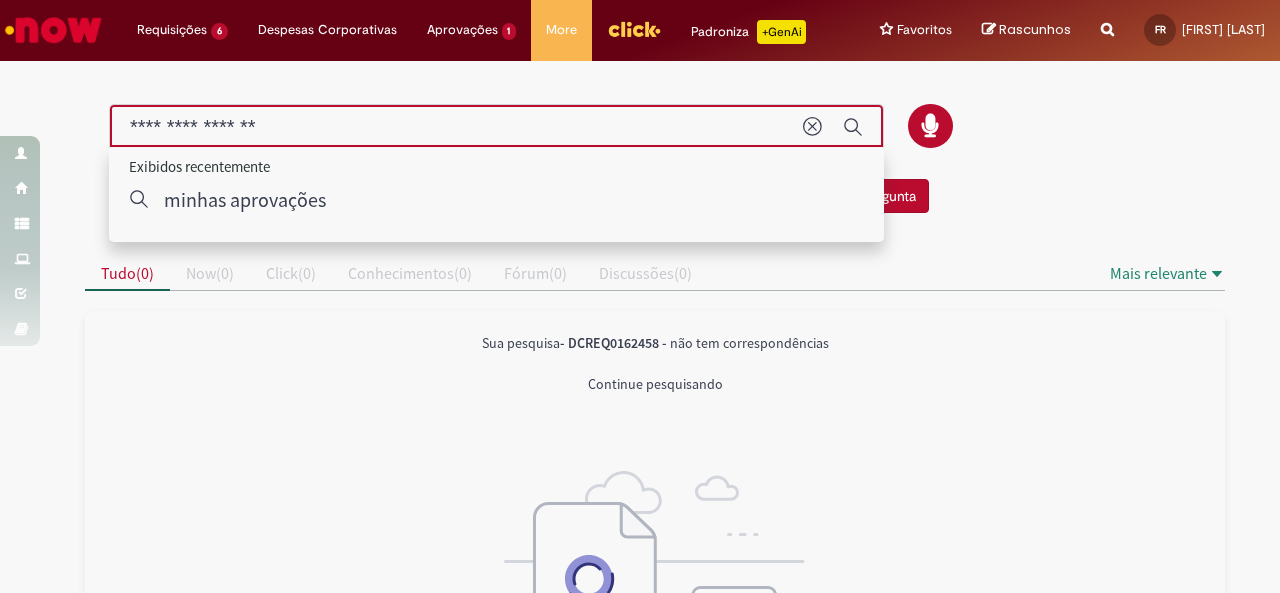 type on "**********" 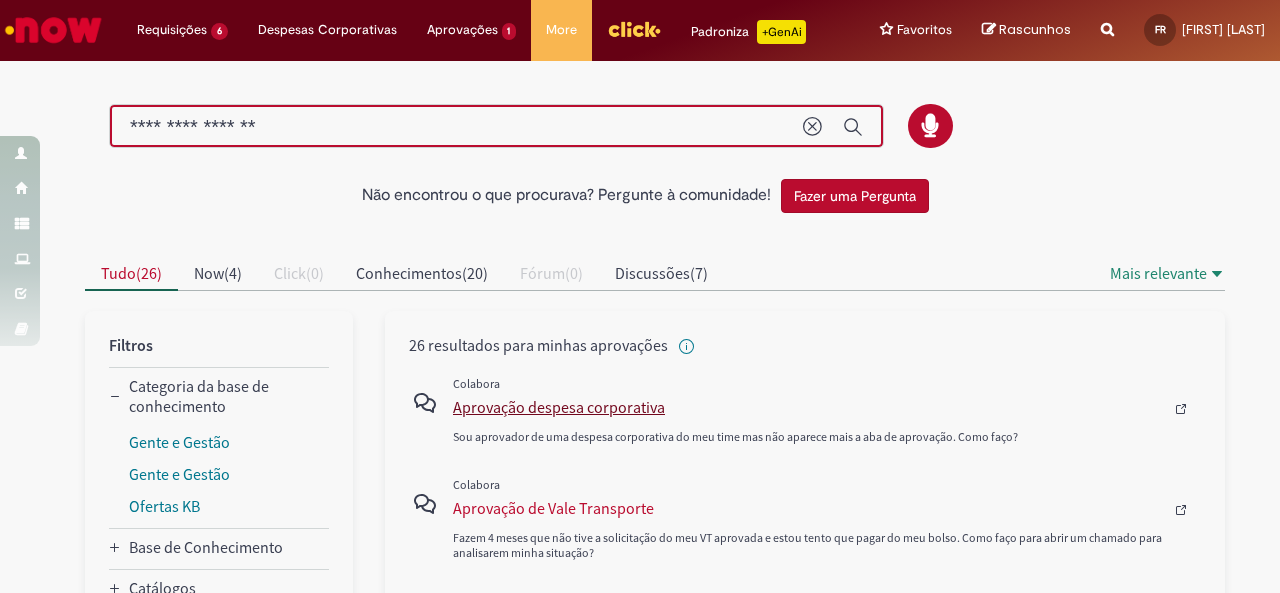 click on "Aprovação despesa corporativa" at bounding box center (808, 407) 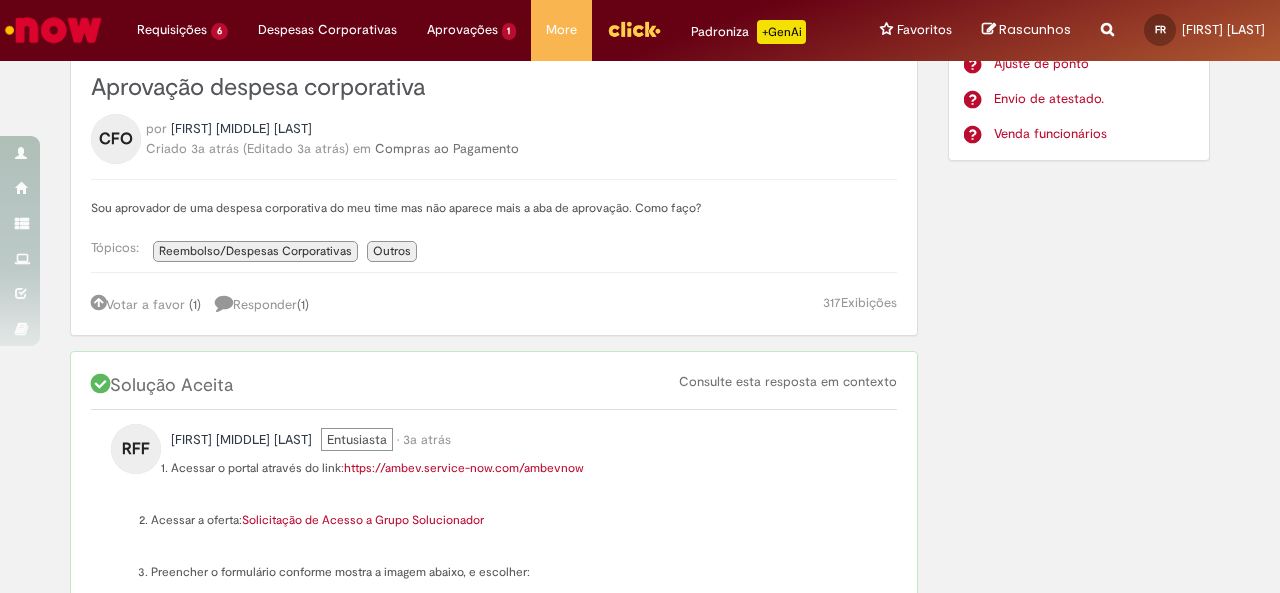 scroll, scrollTop: 0, scrollLeft: 0, axis: both 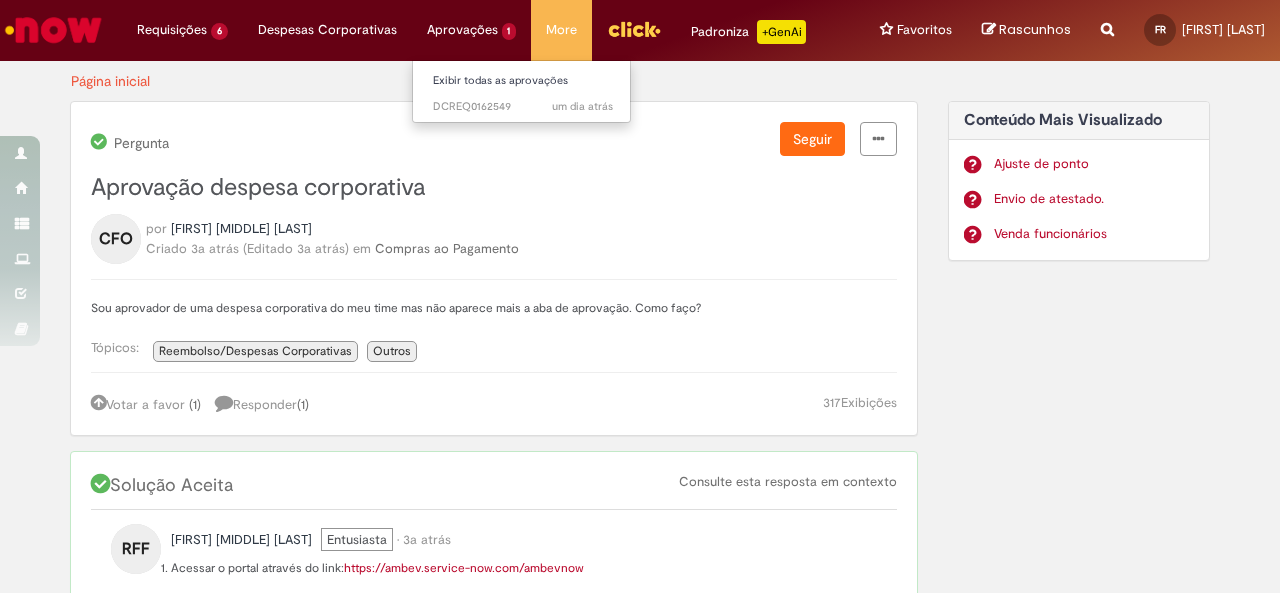 click on "Exibir todas as aprovações" at bounding box center [523, 79] 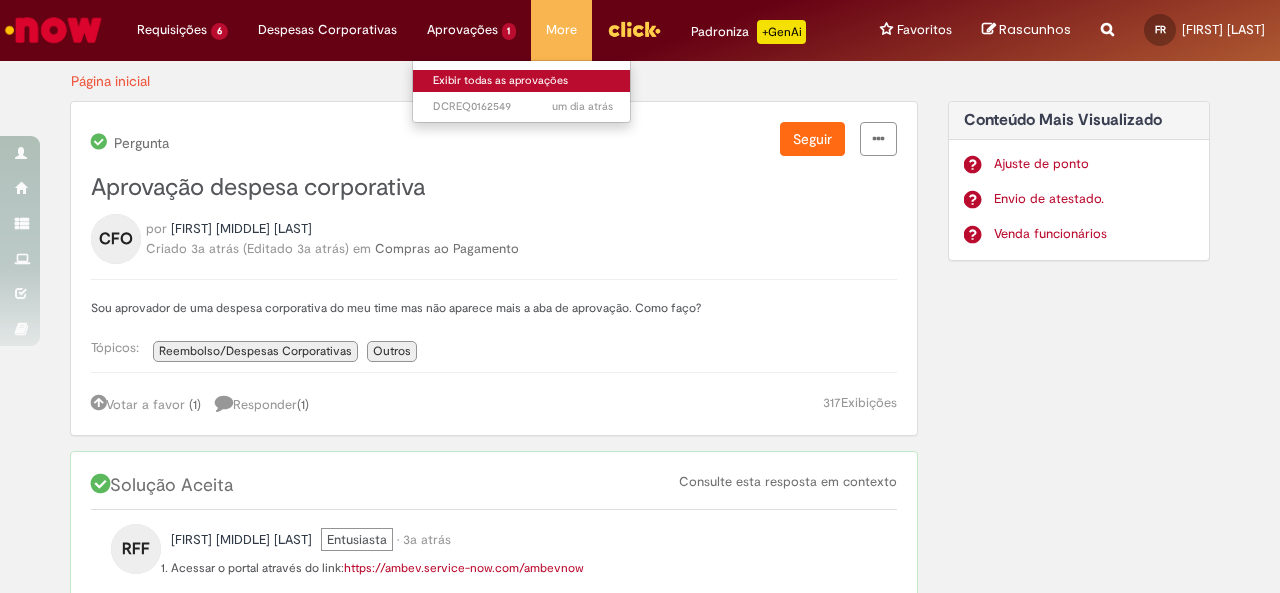 click on "Exibir todas as aprovações" at bounding box center [523, 81] 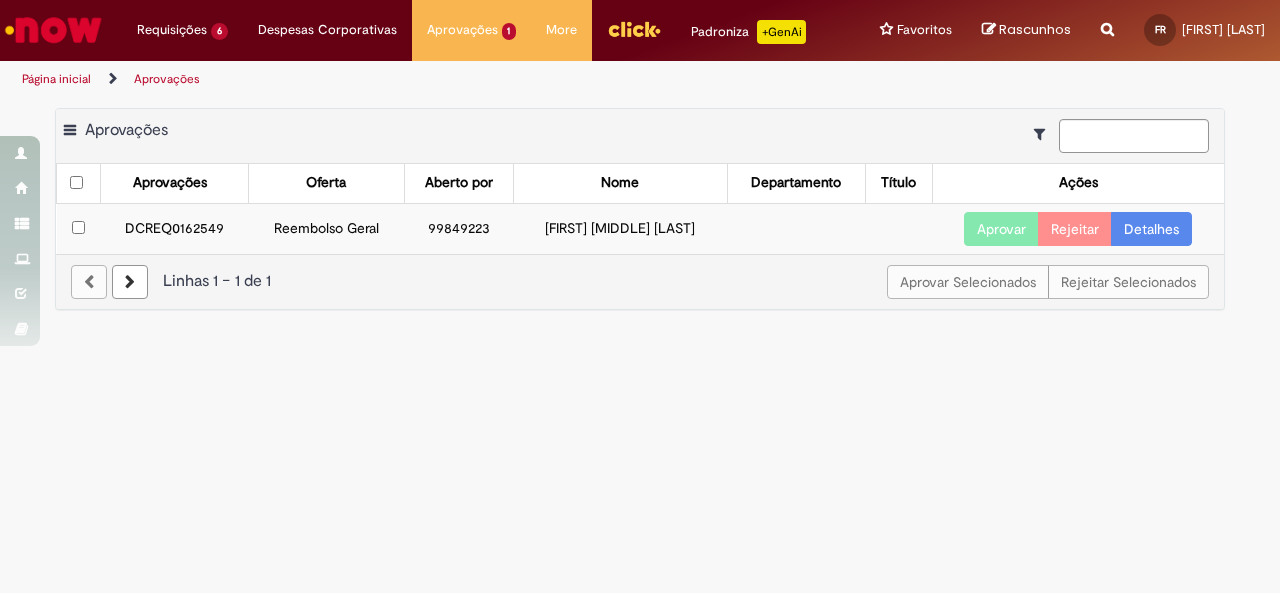 click at bounding box center [130, 282] 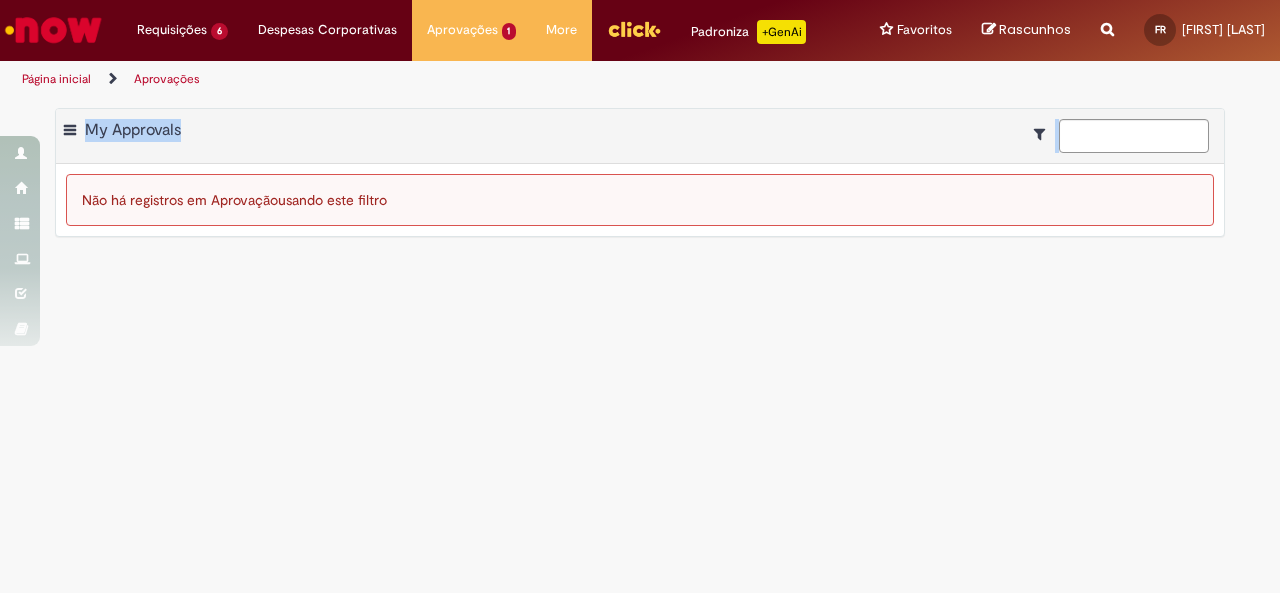 click on "Exportar como PDF Exportar como Excel Exportar como CSV
My Approvals" at bounding box center [640, 136] 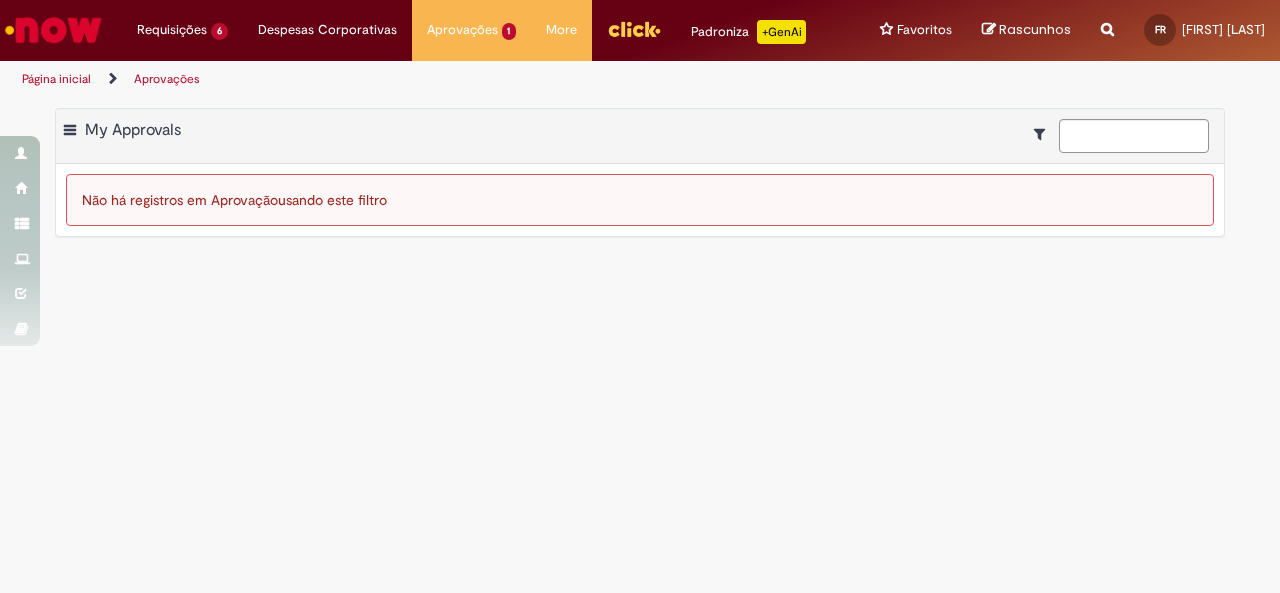 click at bounding box center (70, 131) 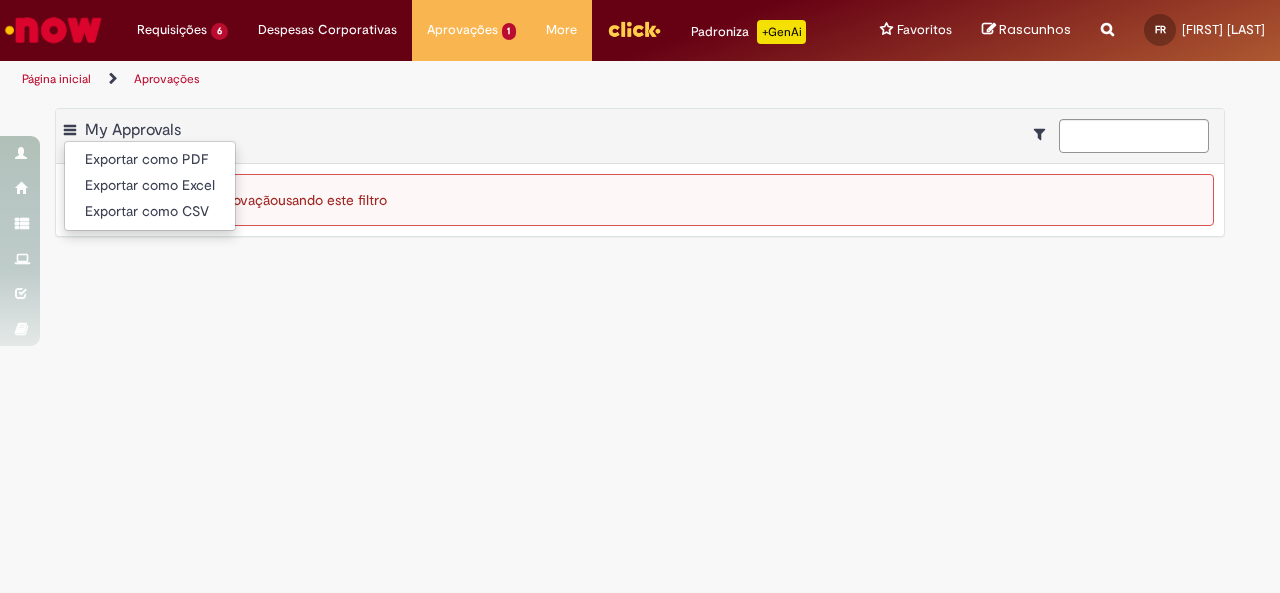 click on "Aprovações
Exportar como PDF Exportar como Excel Exportar como CSV
My Approvals
Não há registros em Aprovação  usando este filtro" at bounding box center [640, 345] 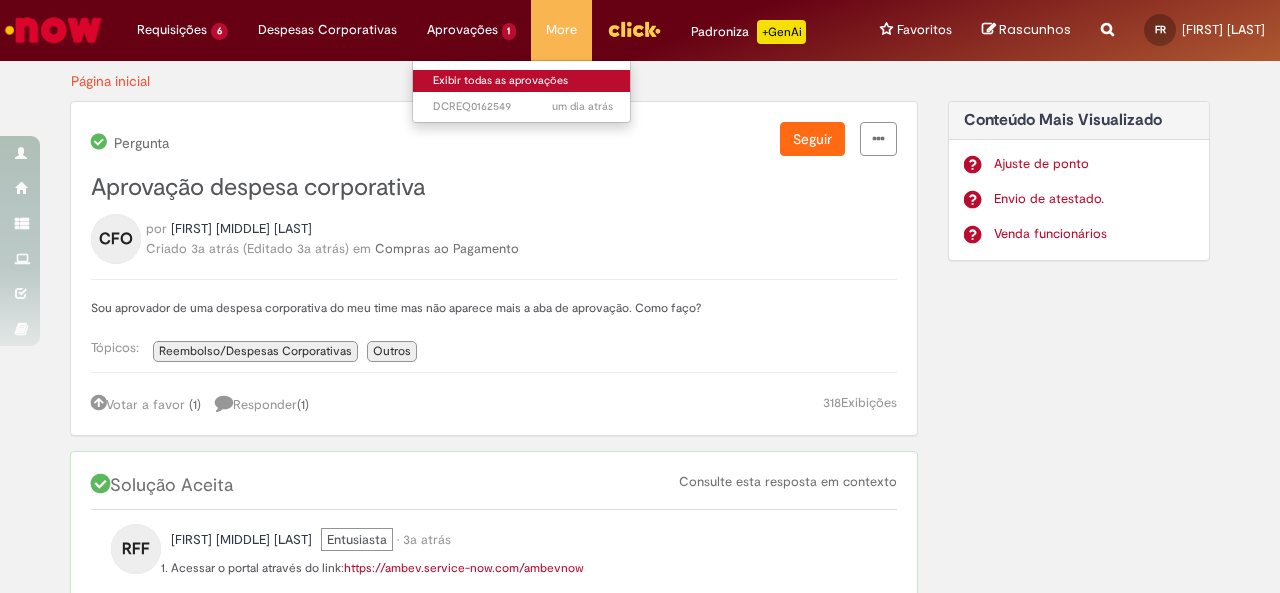click on "Exibir todas as aprovações" at bounding box center (523, 81) 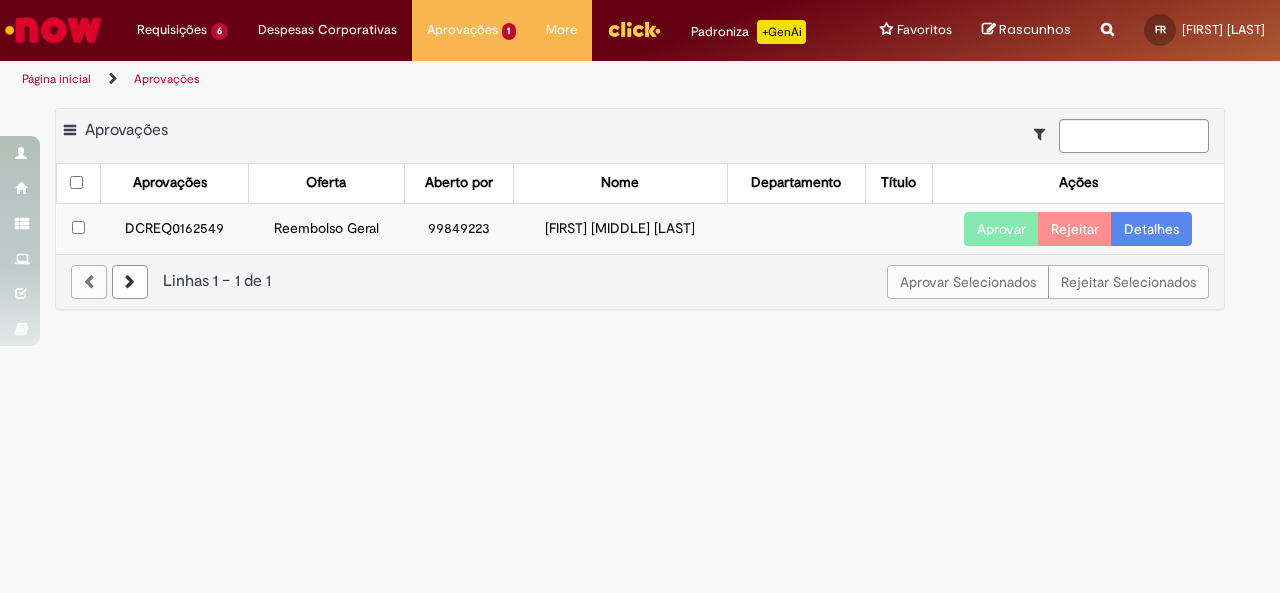click at bounding box center [1044, 134] 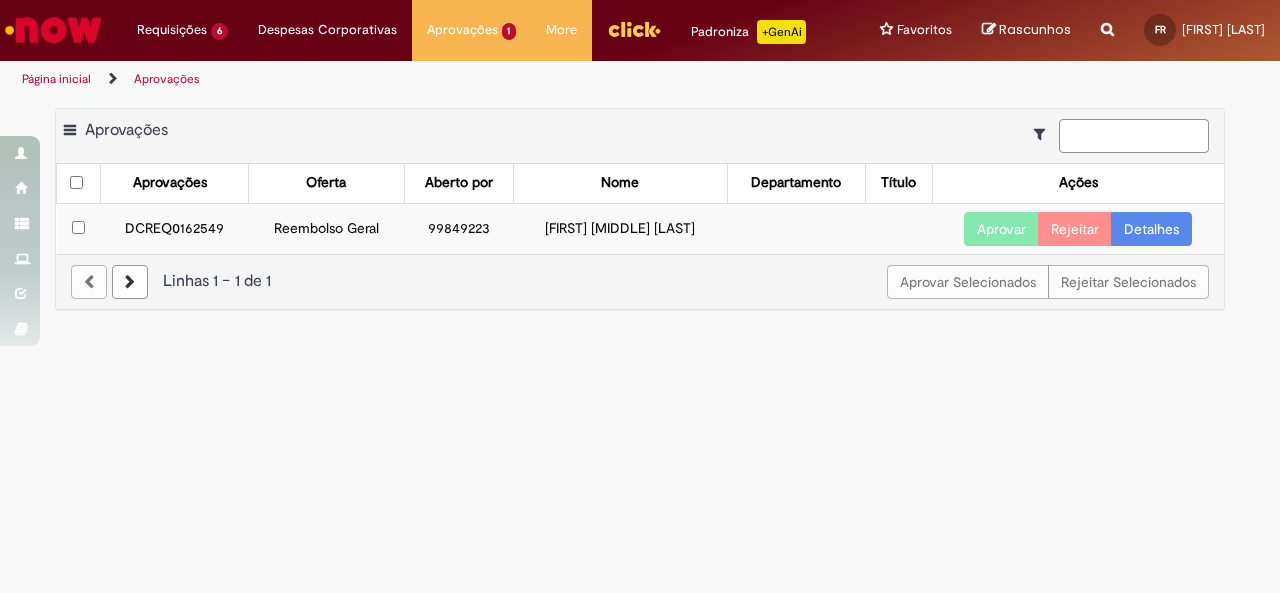 click at bounding box center (1134, 136) 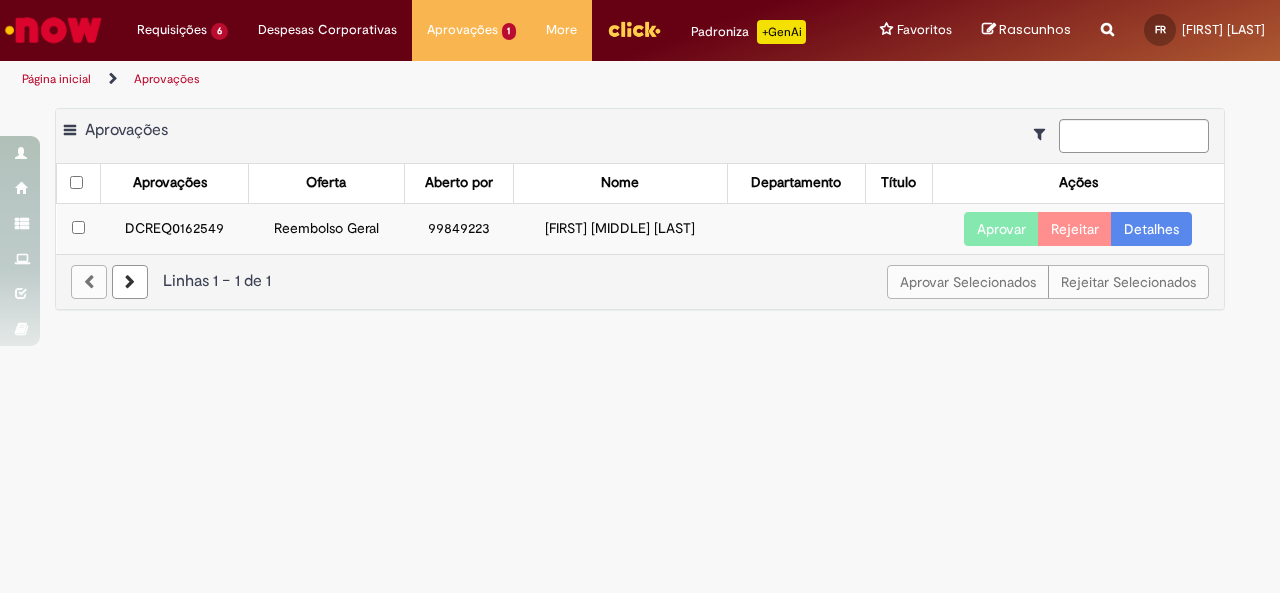 click on "DCREQ0162549" at bounding box center (174, 228) 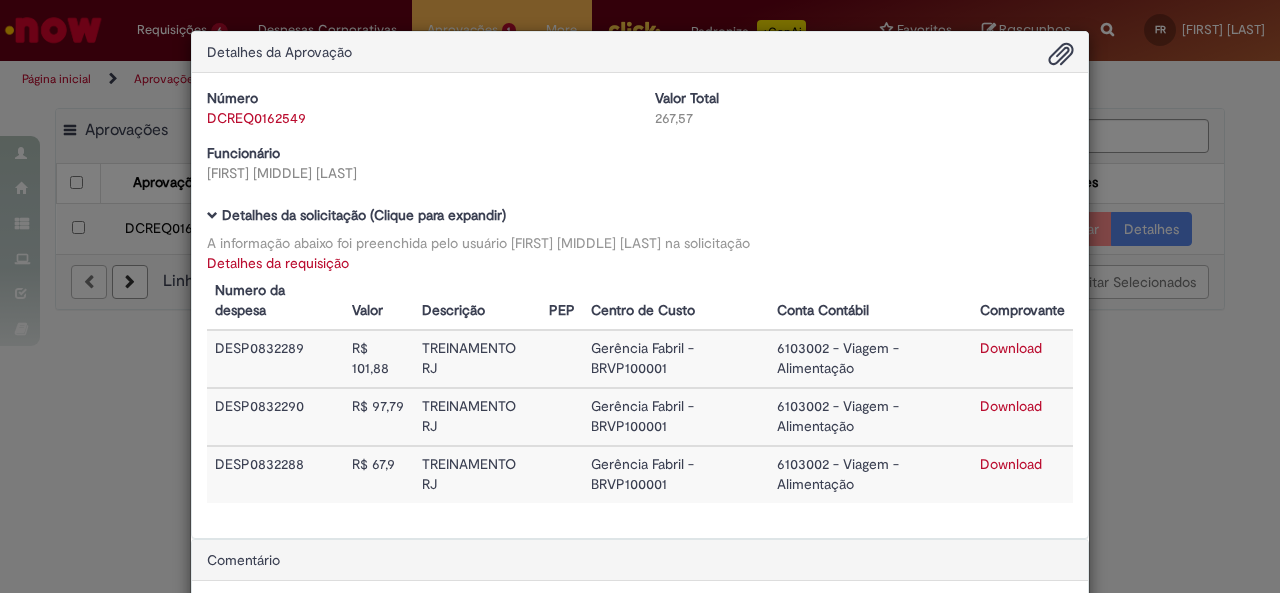 drag, startPoint x: 1179, startPoint y: 128, endPoint x: 1162, endPoint y: 153, distance: 30.232433 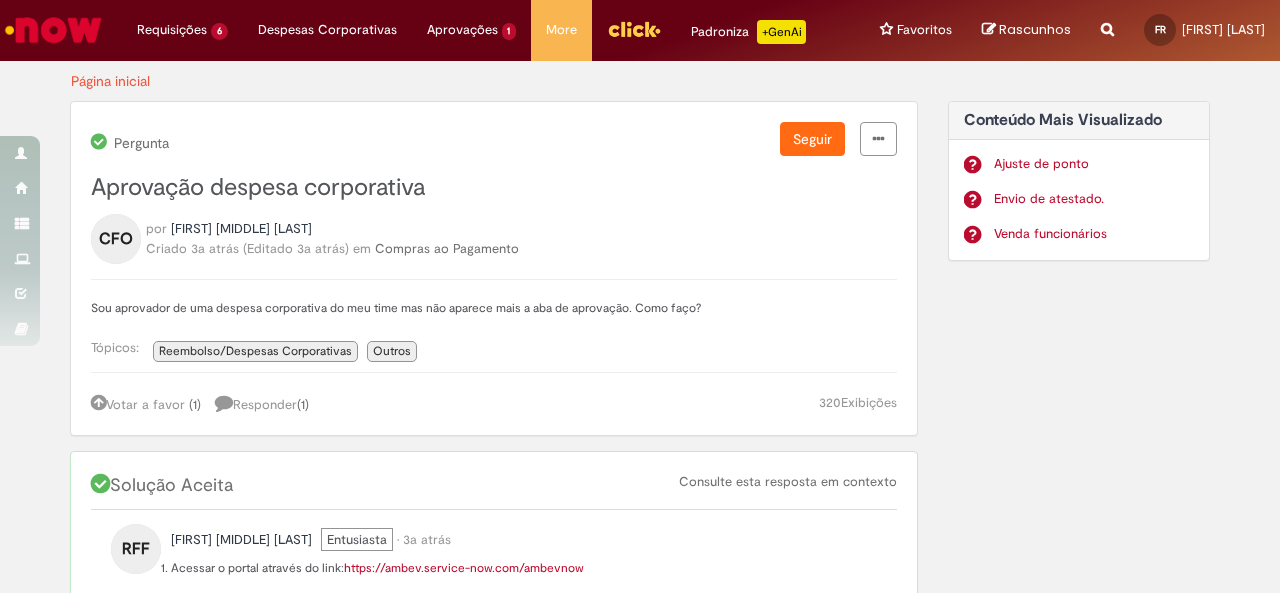 click at bounding box center [53, 30] 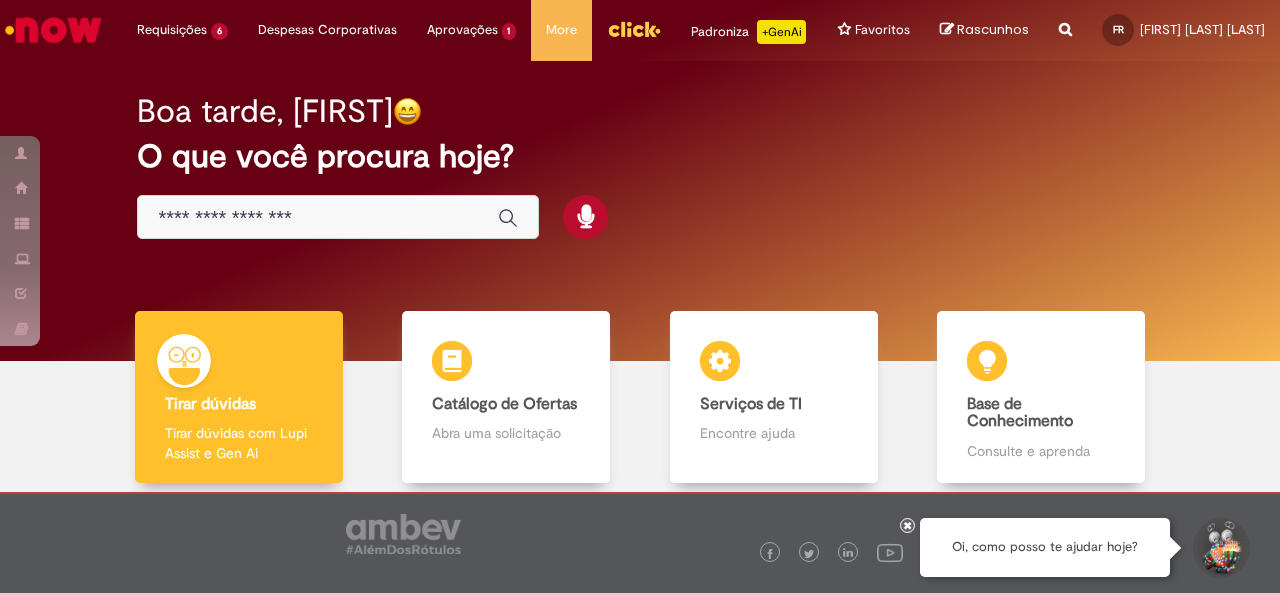 scroll, scrollTop: 0, scrollLeft: 0, axis: both 